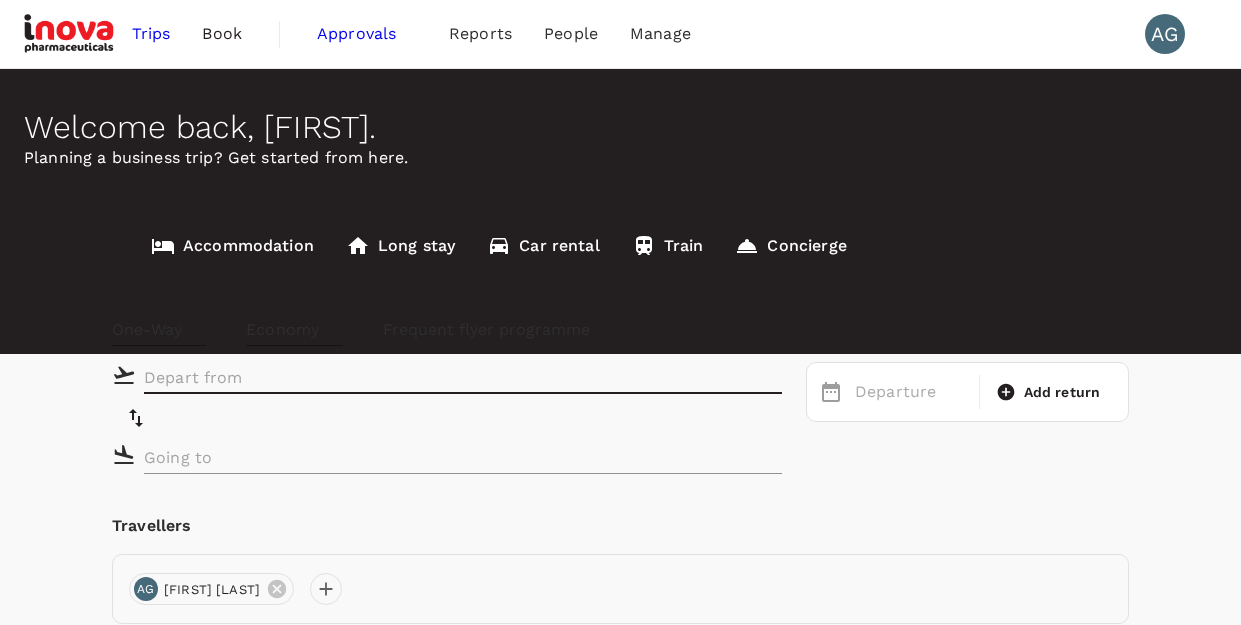 scroll, scrollTop: 0, scrollLeft: 0, axis: both 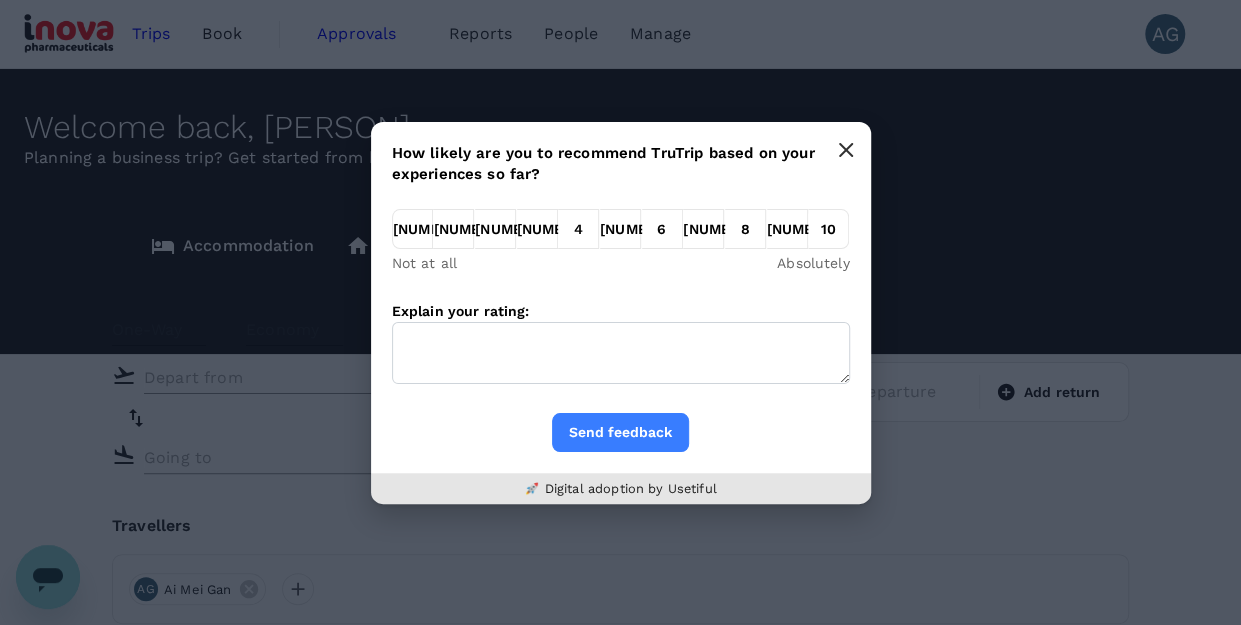 click at bounding box center (846, 150) 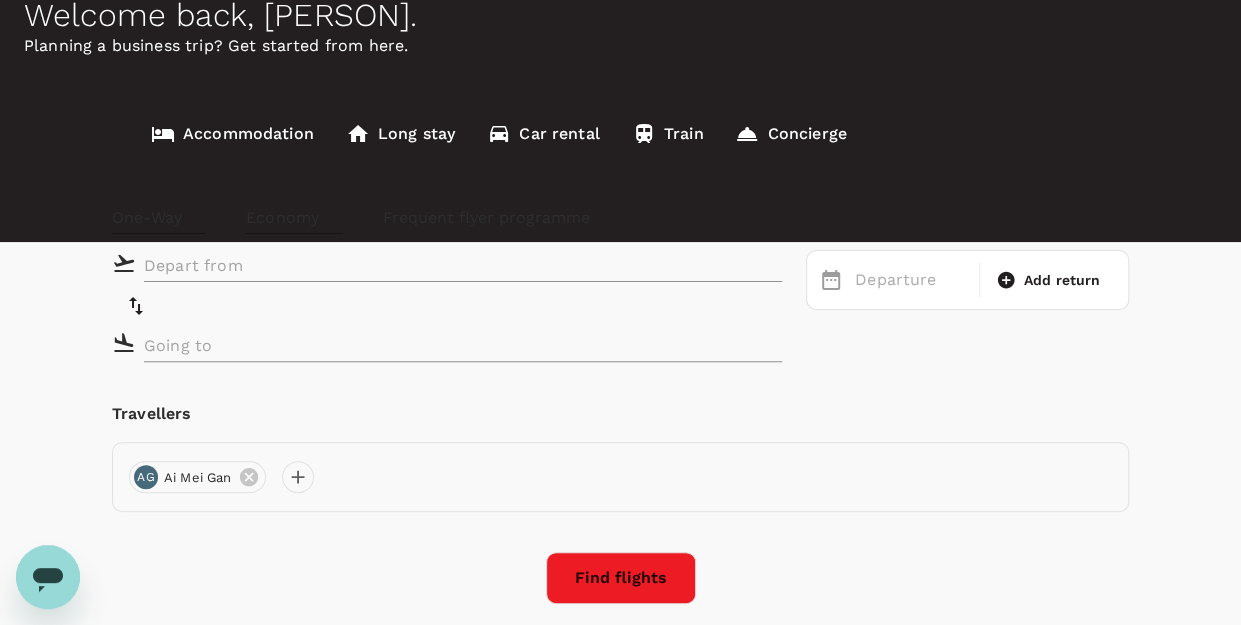scroll, scrollTop: 210, scrollLeft: 0, axis: vertical 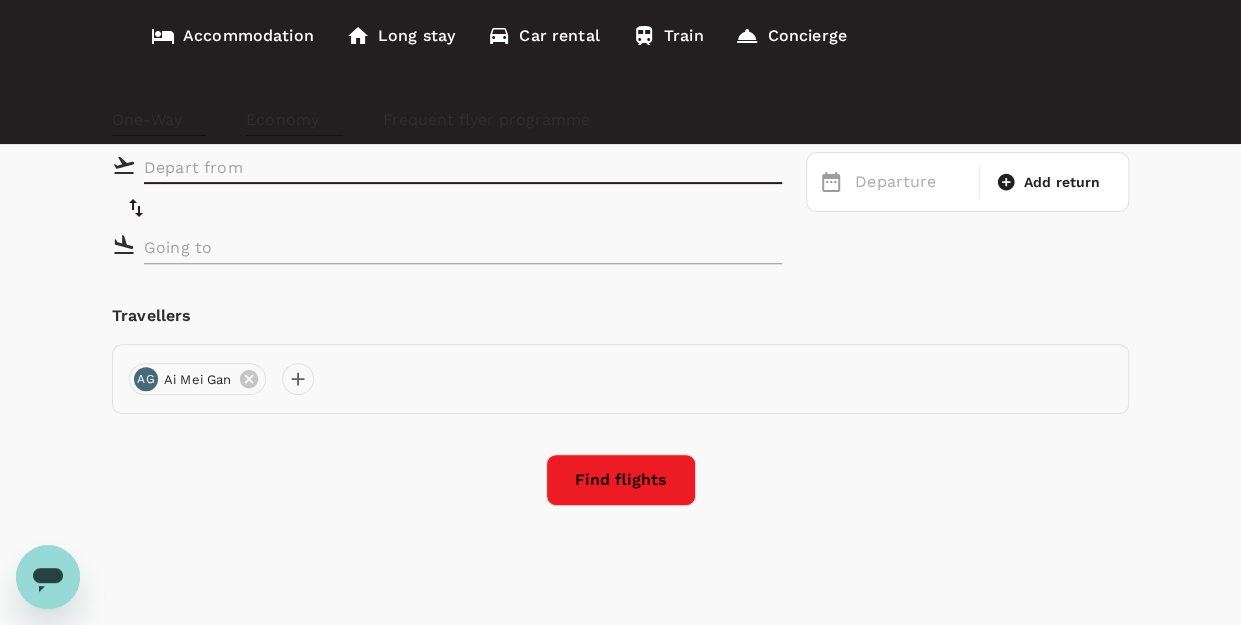 click at bounding box center (448, 167) 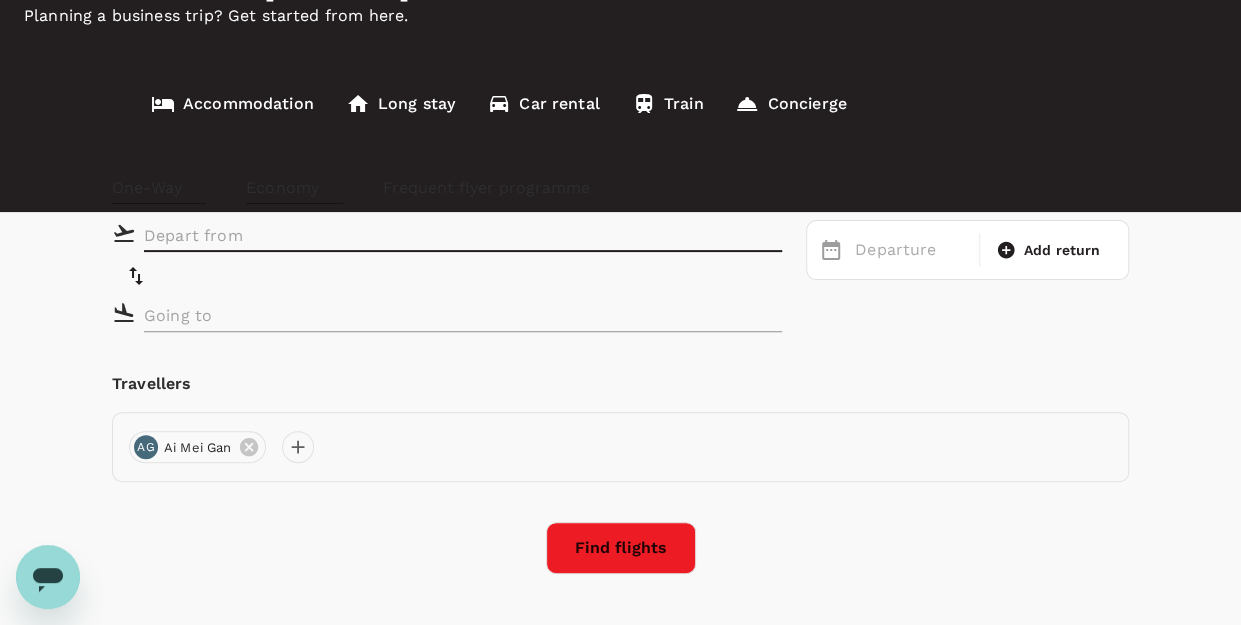 scroll, scrollTop: 110, scrollLeft: 0, axis: vertical 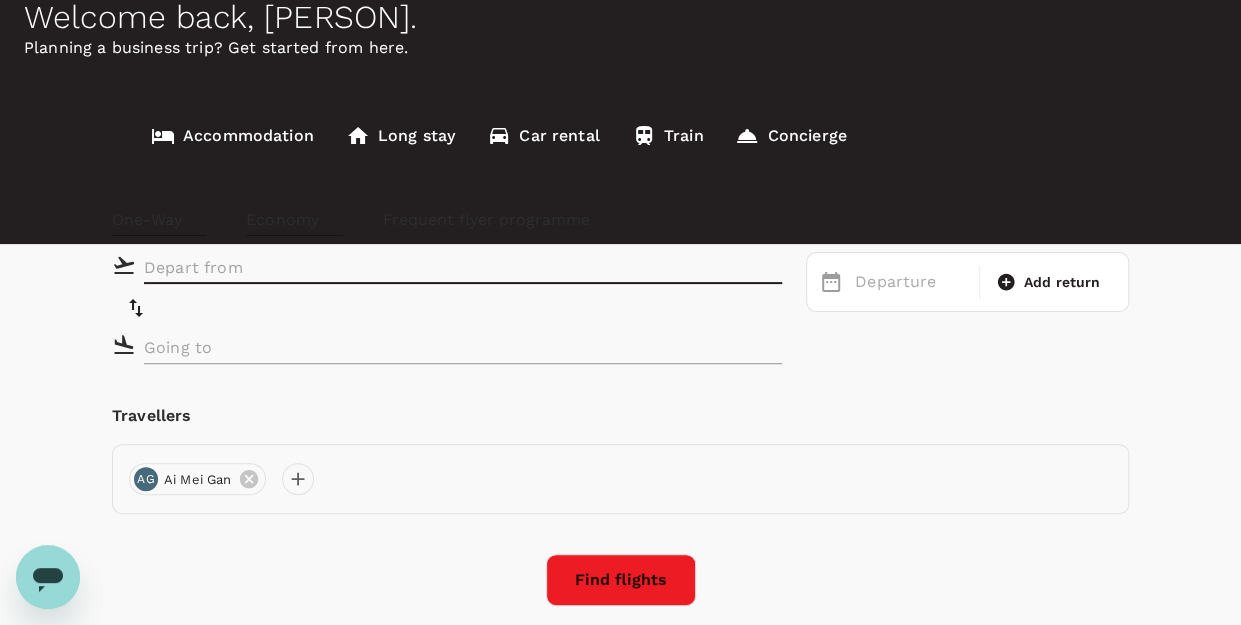 click on "Accommodation" at bounding box center (232, 136) 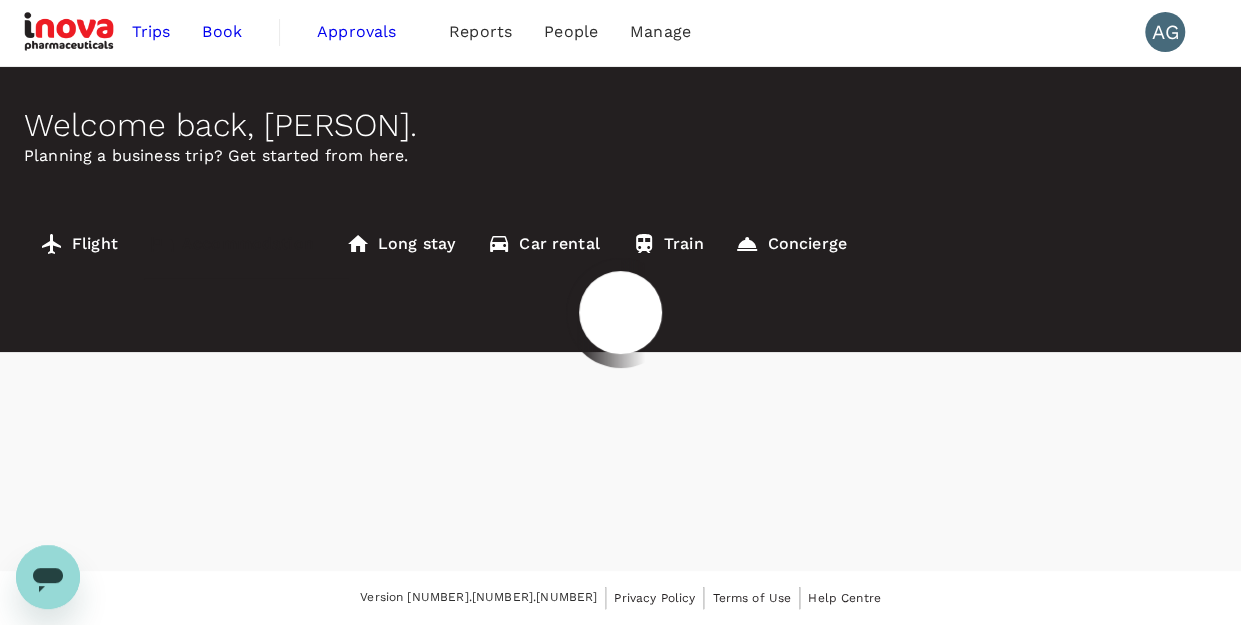scroll, scrollTop: 0, scrollLeft: 0, axis: both 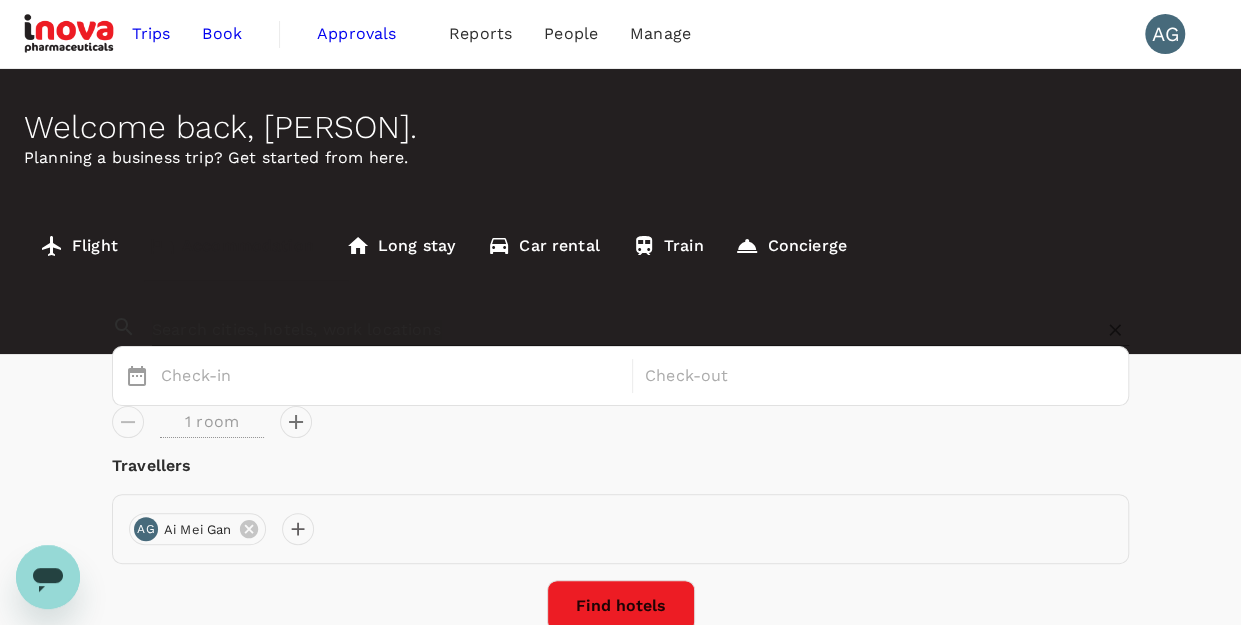 click at bounding box center [612, 329] 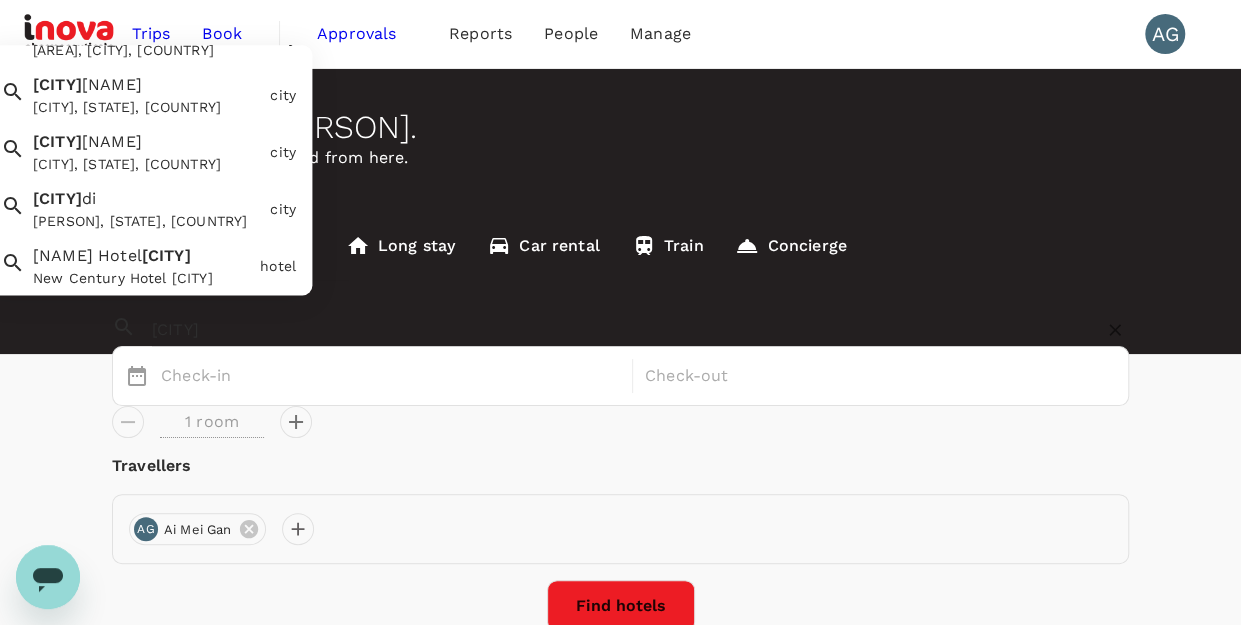 scroll, scrollTop: 0, scrollLeft: 0, axis: both 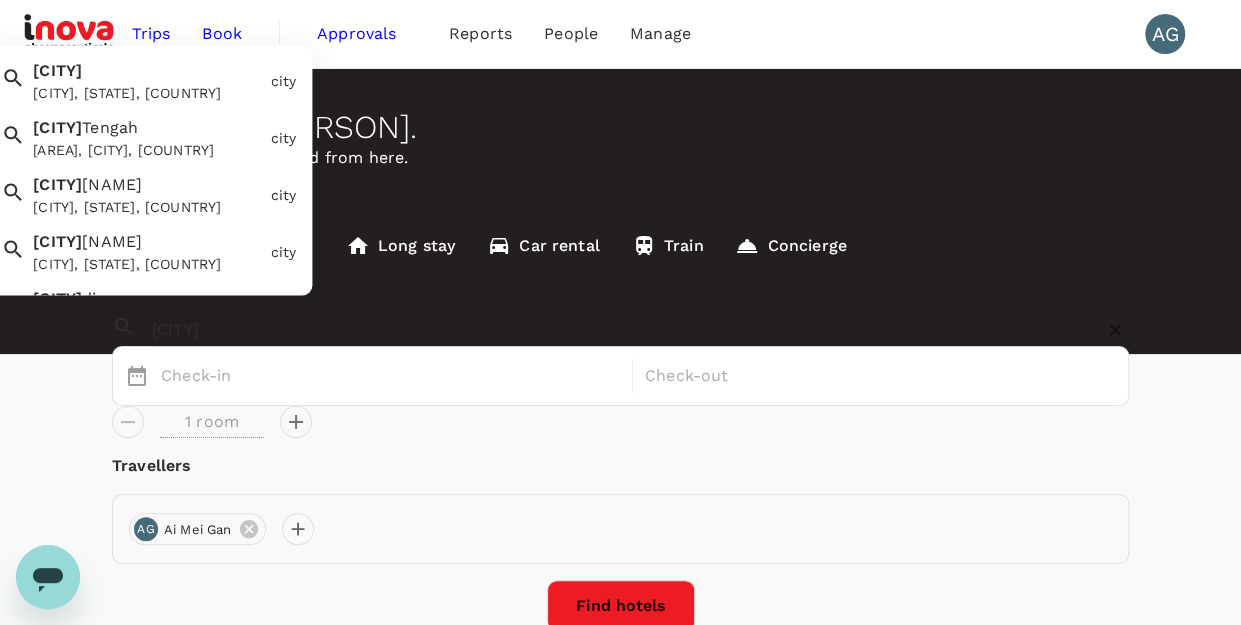 click on "[CITY], [CITY], [COUNTRY]" at bounding box center (147, 93) 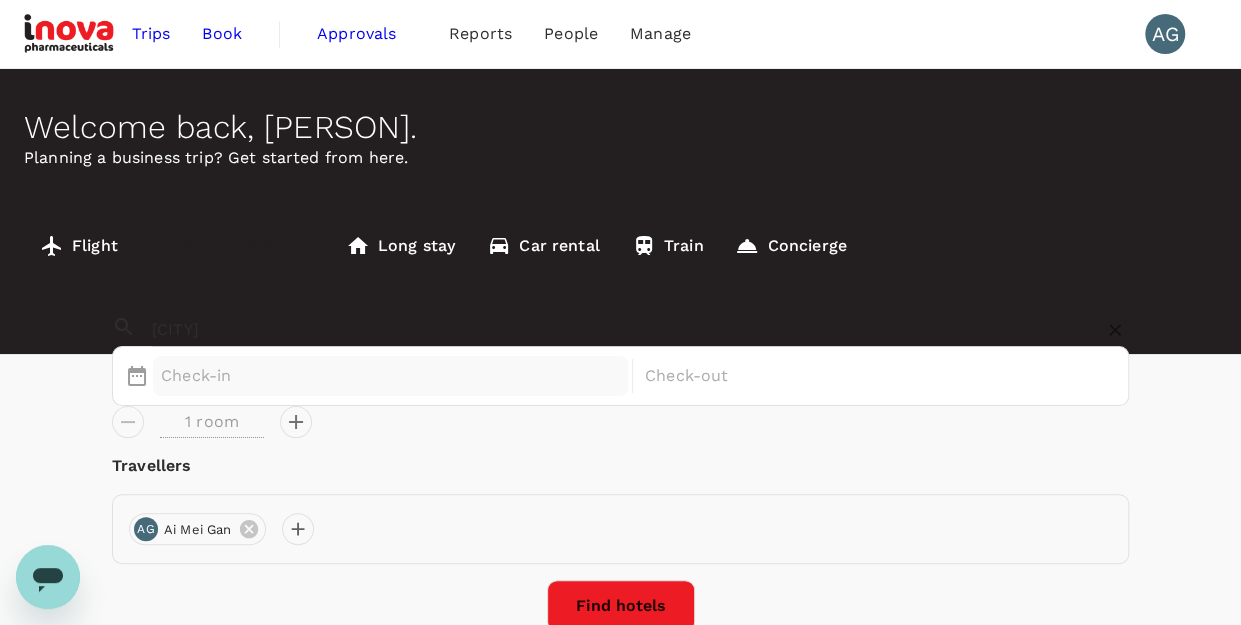 type on "[CITY]" 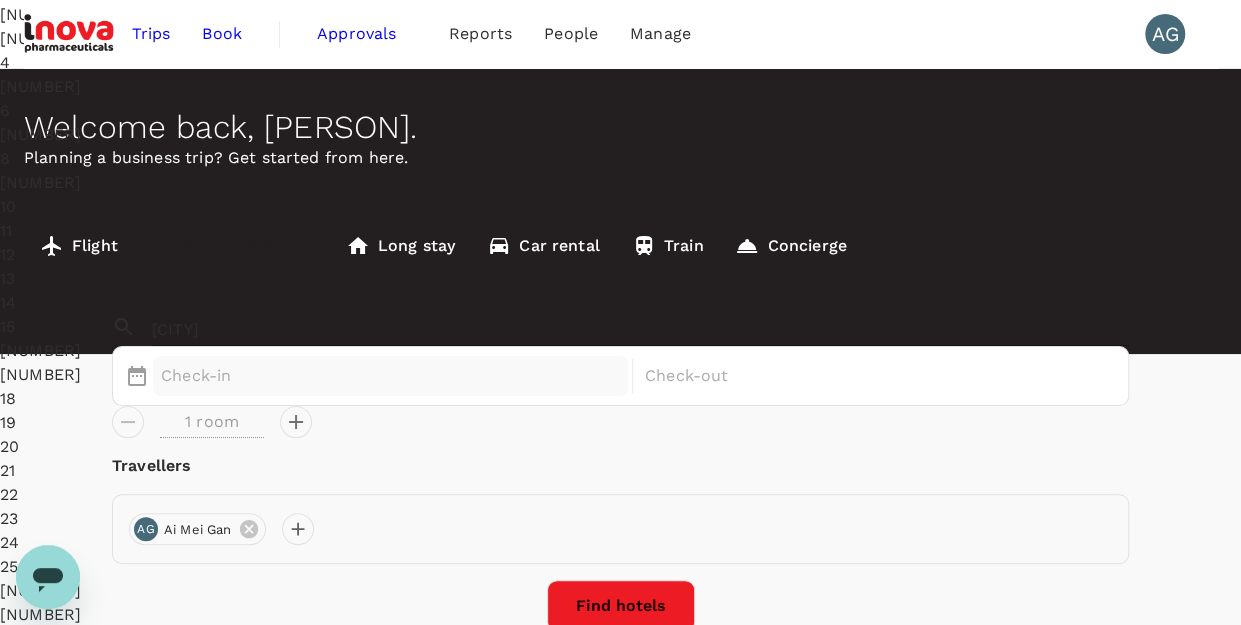 click on "15" at bounding box center [74, 327] 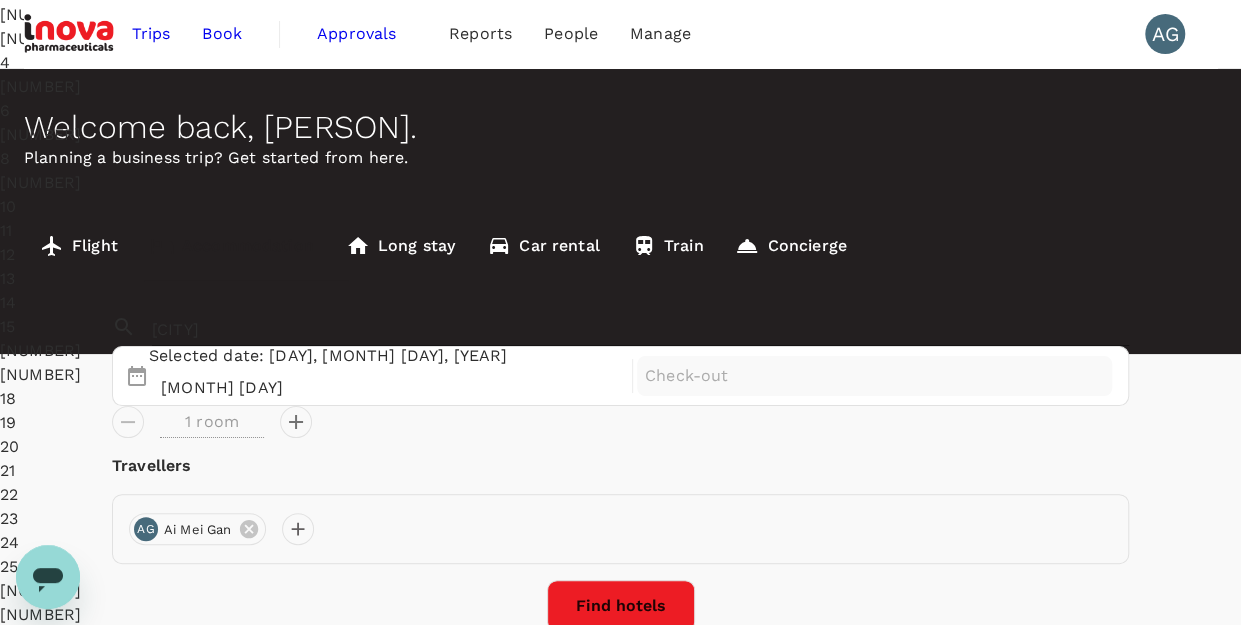click on "17" at bounding box center (74, 375) 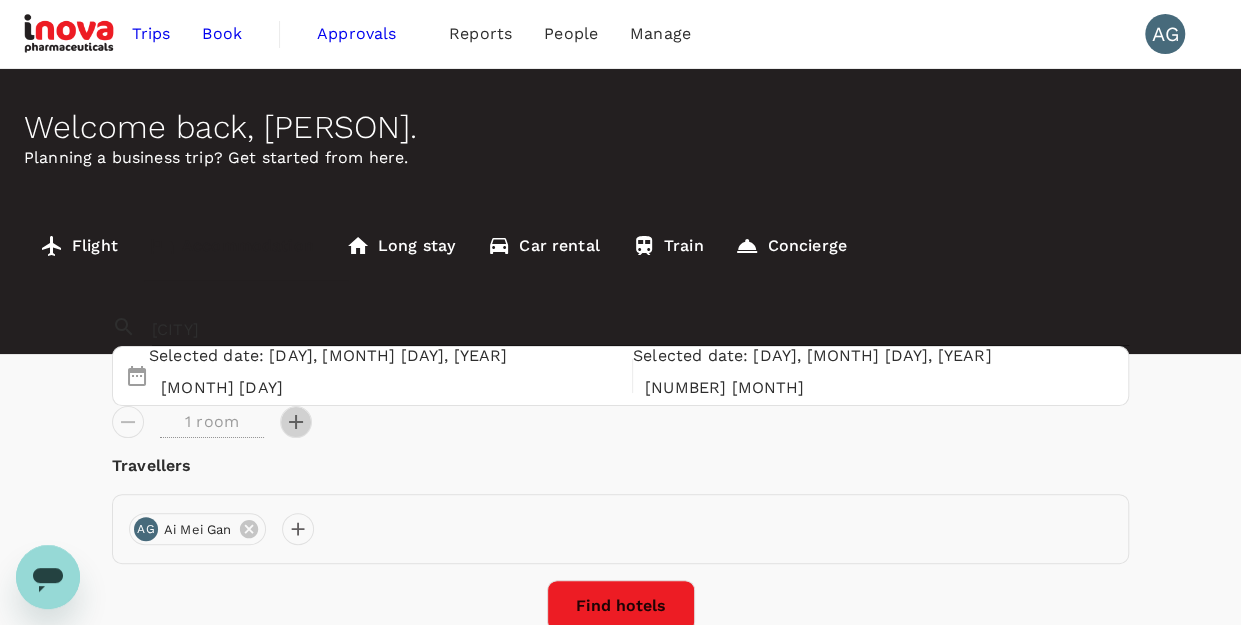 click at bounding box center [296, 422] 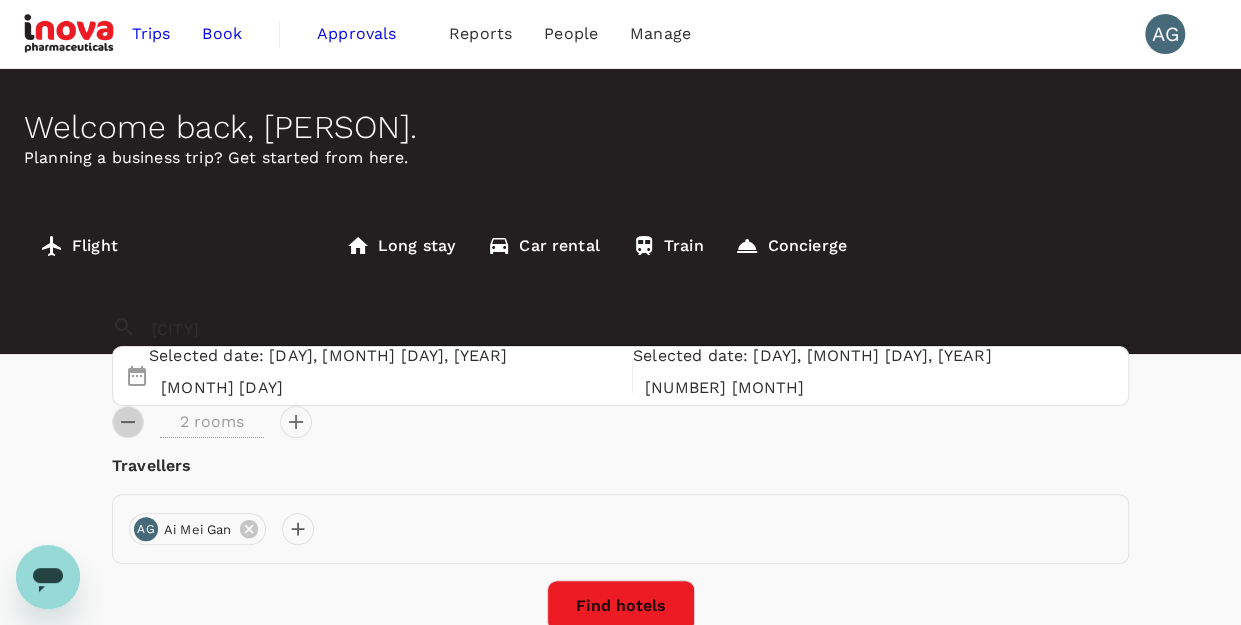 click at bounding box center (128, 422) 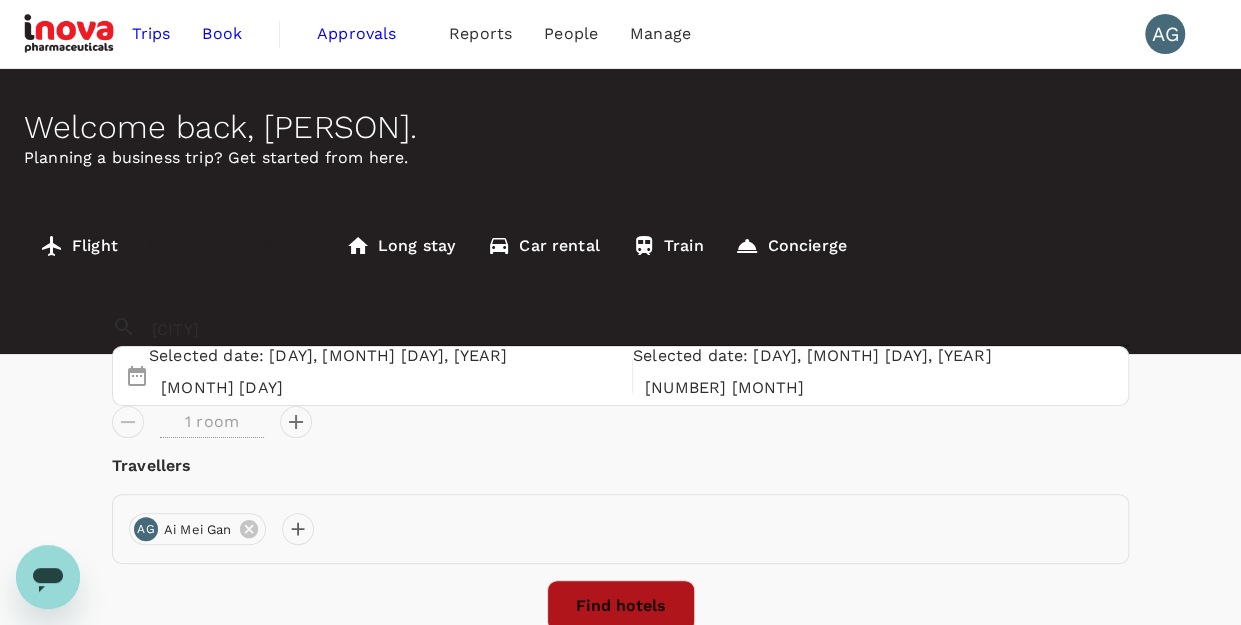 click on "Find hotels" at bounding box center (621, 606) 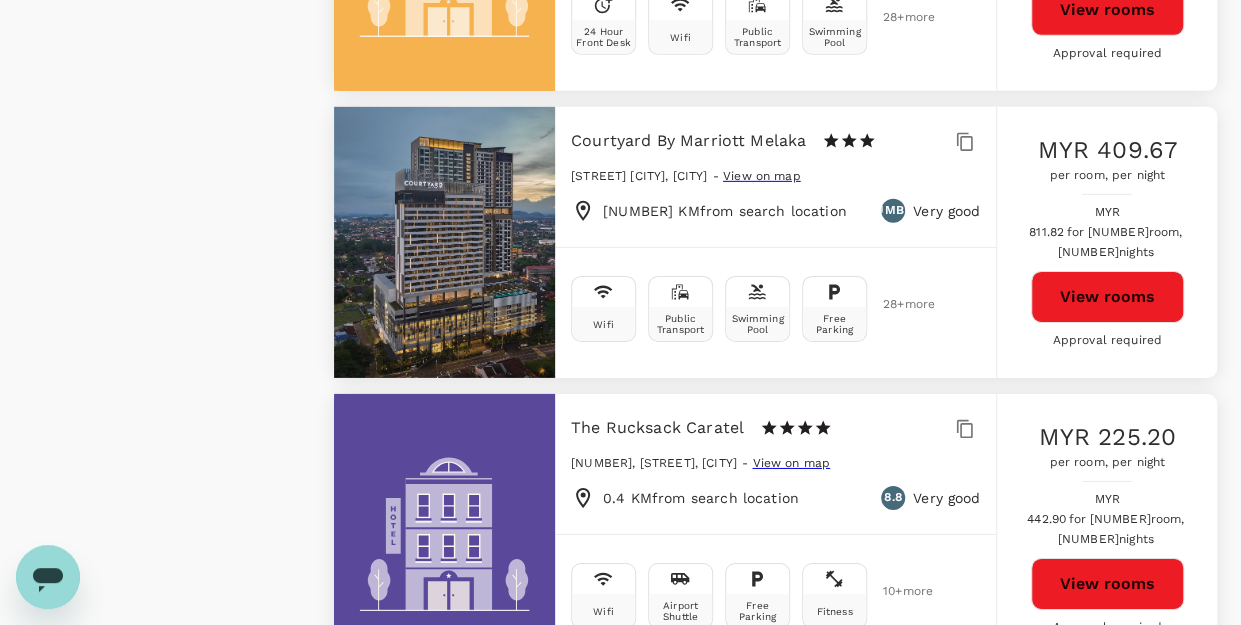 scroll, scrollTop: 3100, scrollLeft: 0, axis: vertical 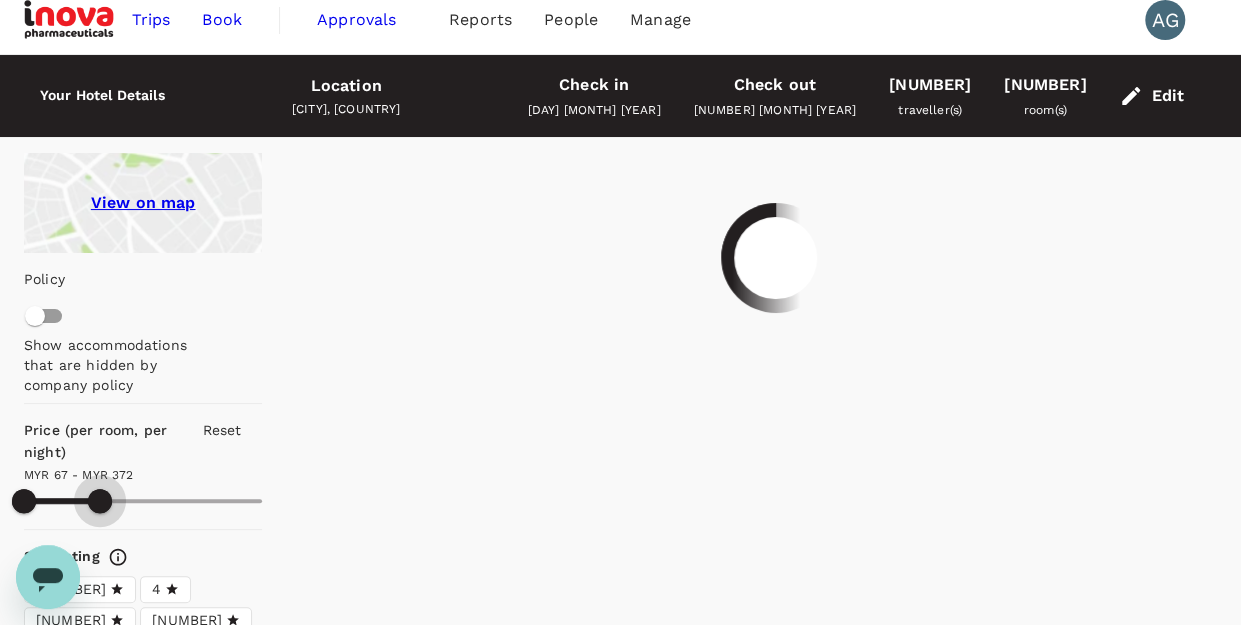 drag, startPoint x: 262, startPoint y: 501, endPoint x: 100, endPoint y: 503, distance: 162.01234 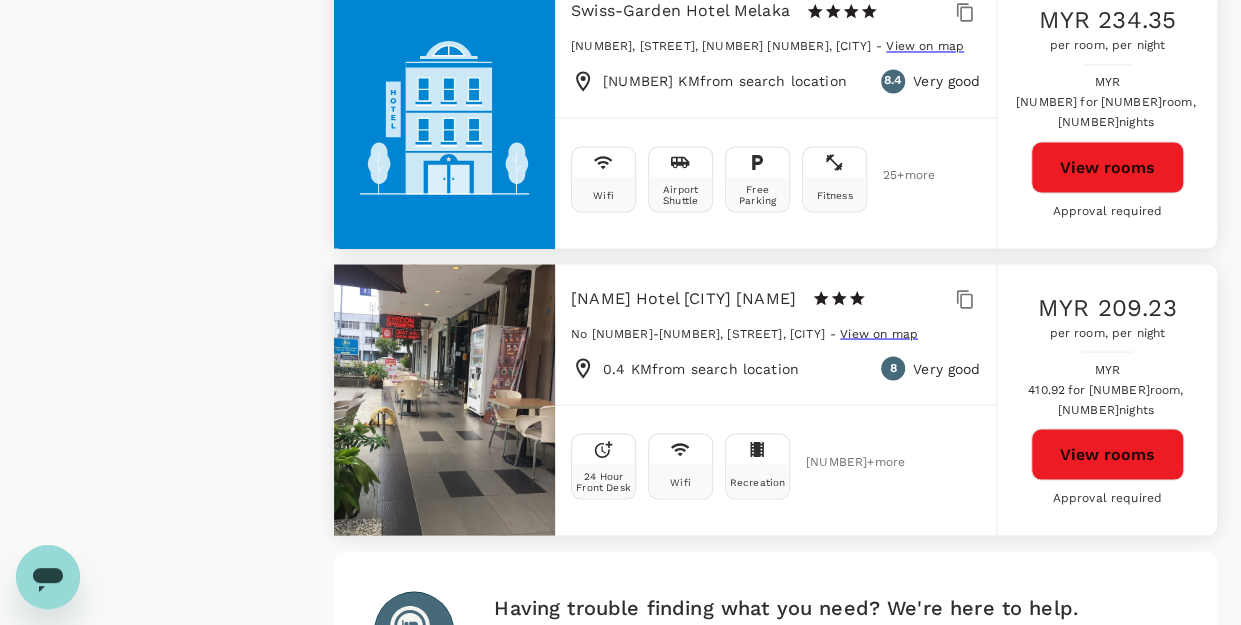 scroll, scrollTop: 5767, scrollLeft: 0, axis: vertical 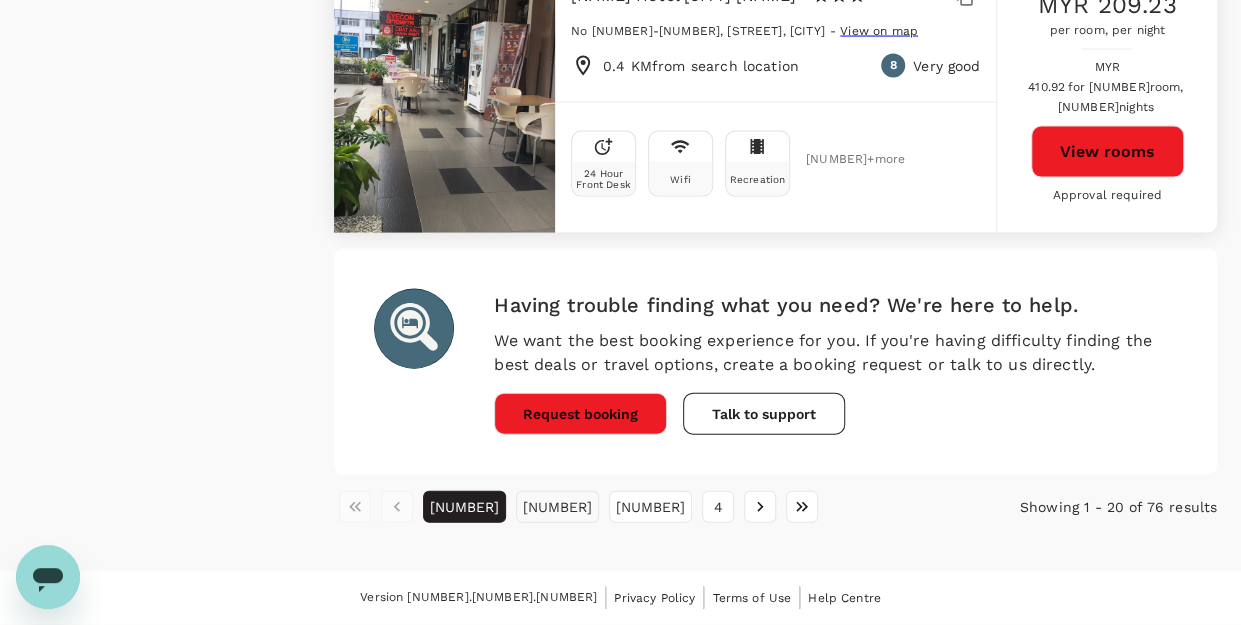 click on "2" at bounding box center (481, 518) 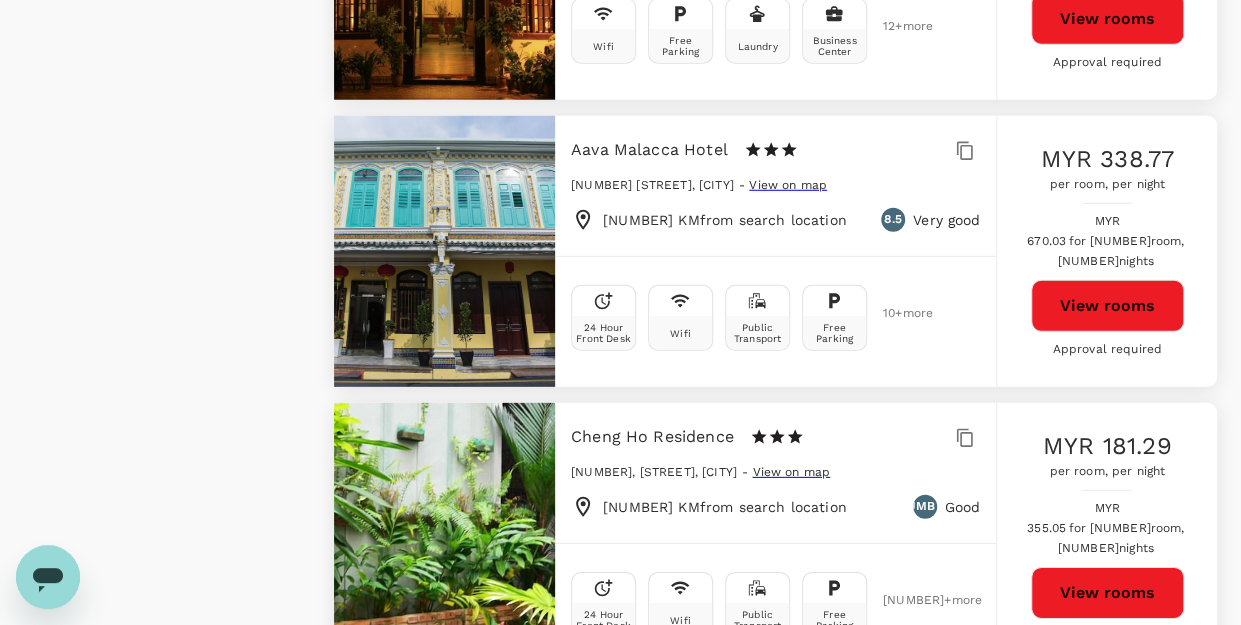 scroll, scrollTop: 2900, scrollLeft: 0, axis: vertical 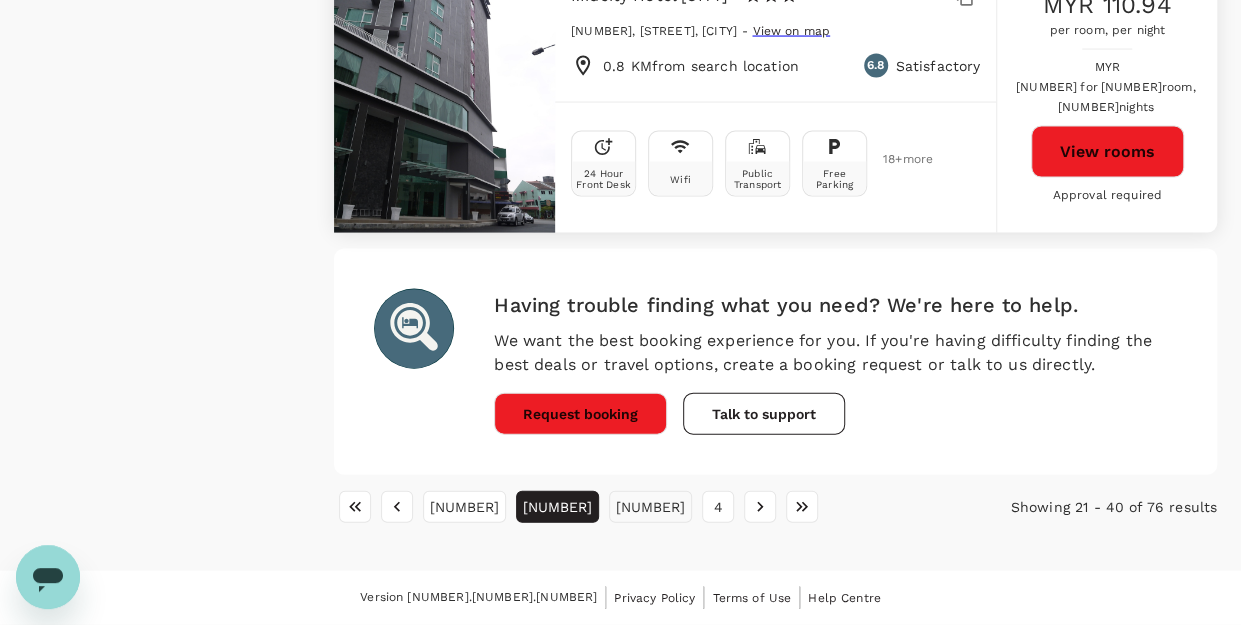 click on "3" at bounding box center (523, 531) 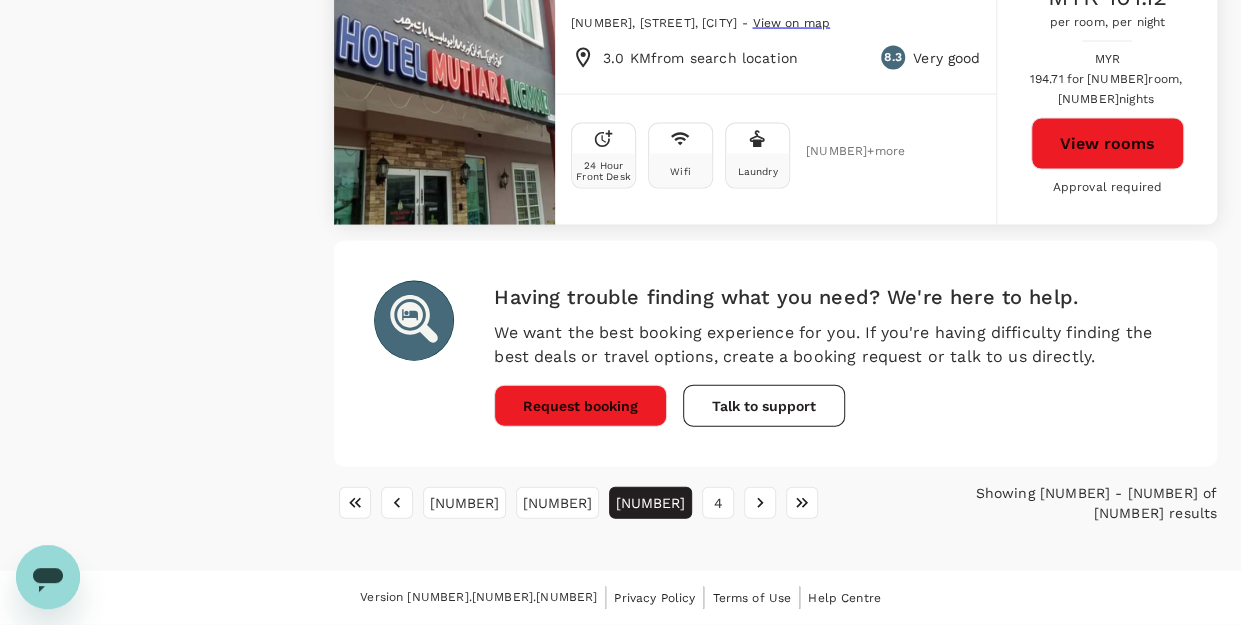 scroll, scrollTop: 5732, scrollLeft: 0, axis: vertical 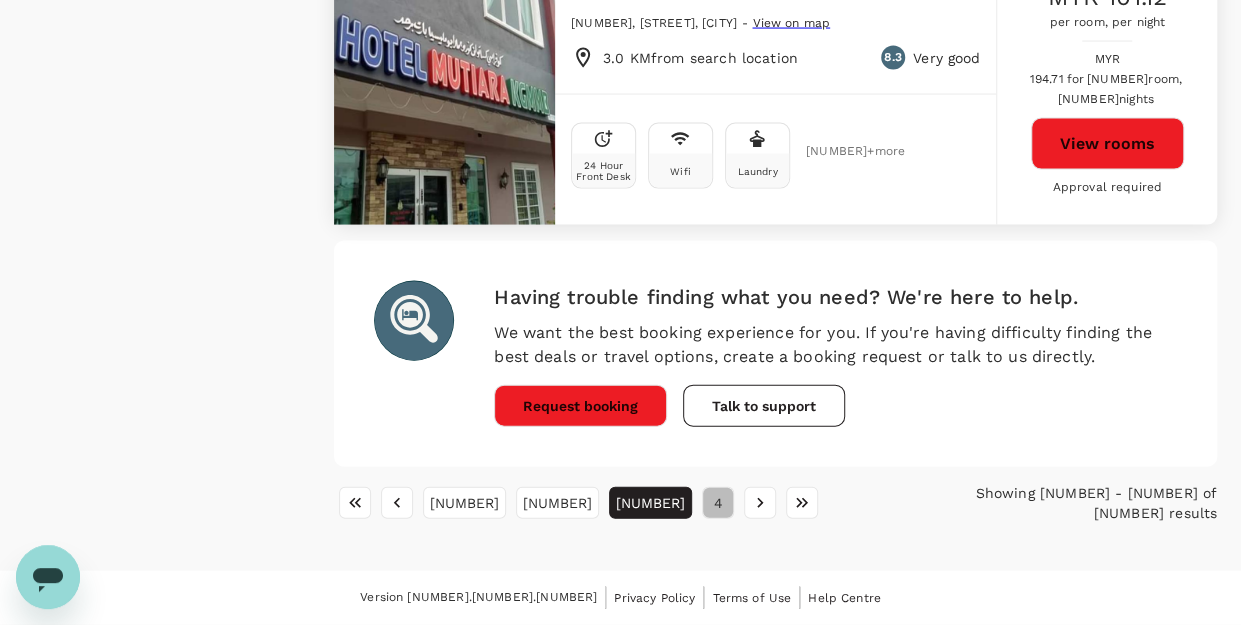click on "4" at bounding box center [565, 507] 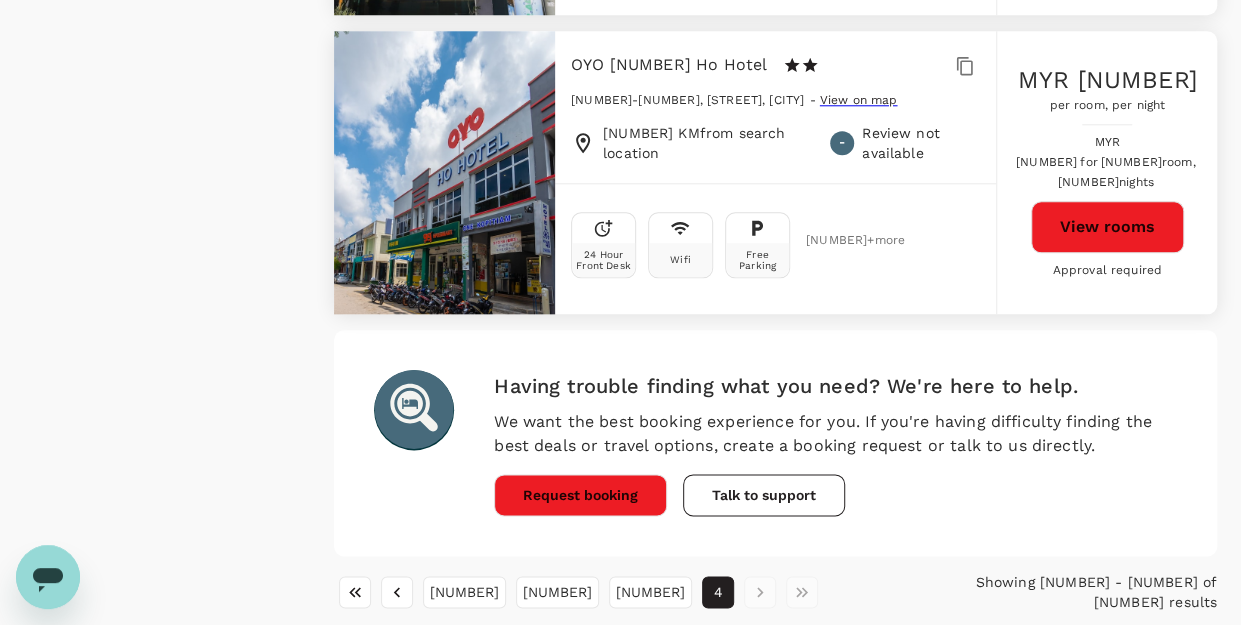scroll, scrollTop: 4744, scrollLeft: 0, axis: vertical 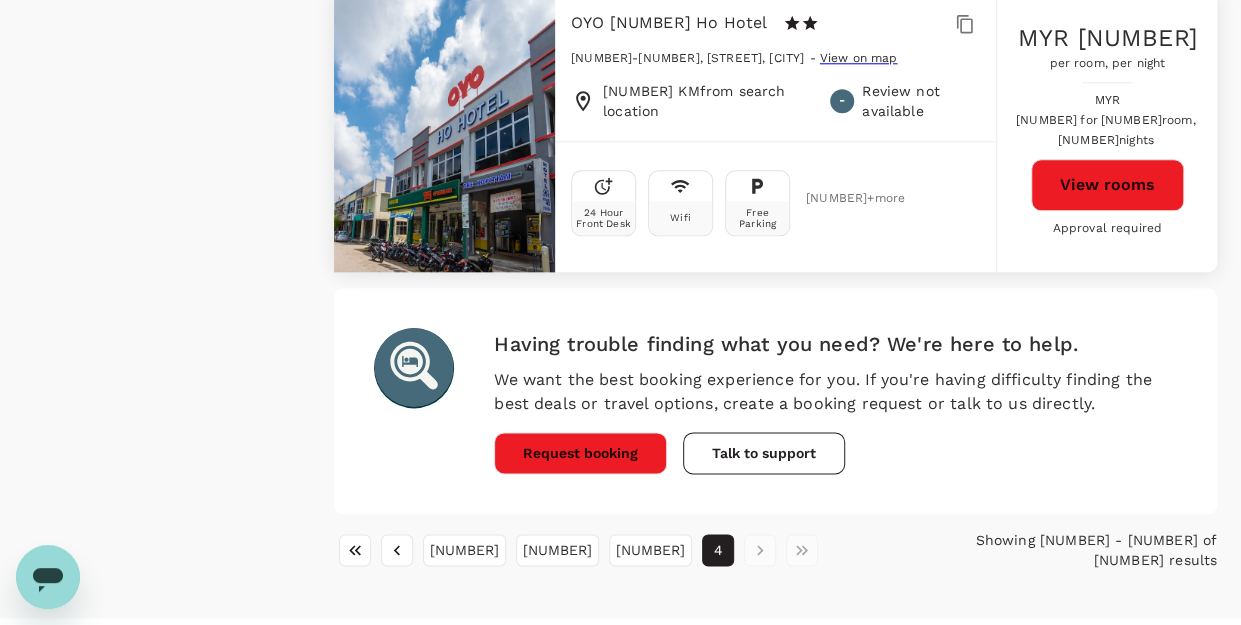 click at bounding box center [649, 522] 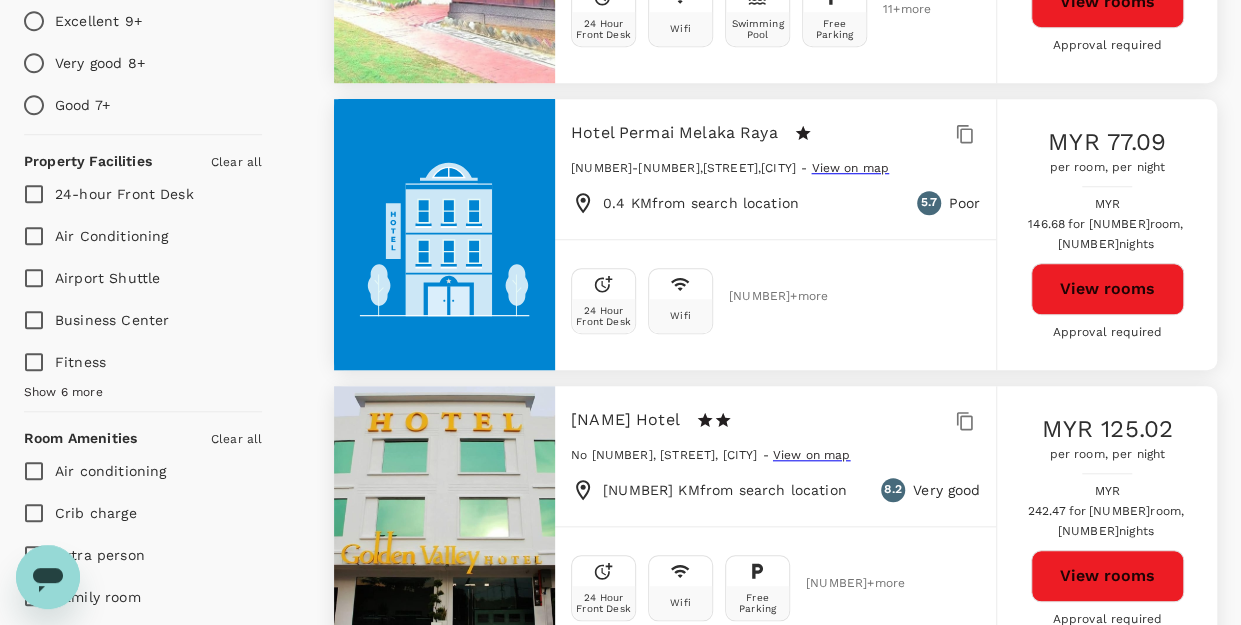 scroll, scrollTop: 744, scrollLeft: 0, axis: vertical 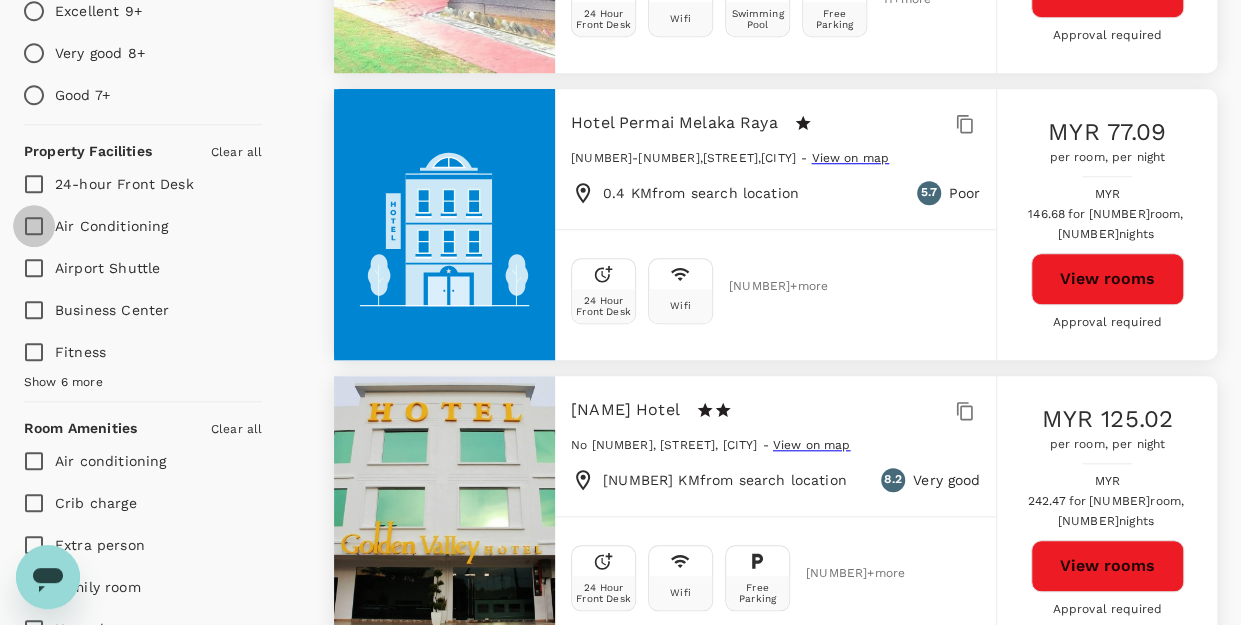 click on "Air Conditioning" at bounding box center (34, 195) 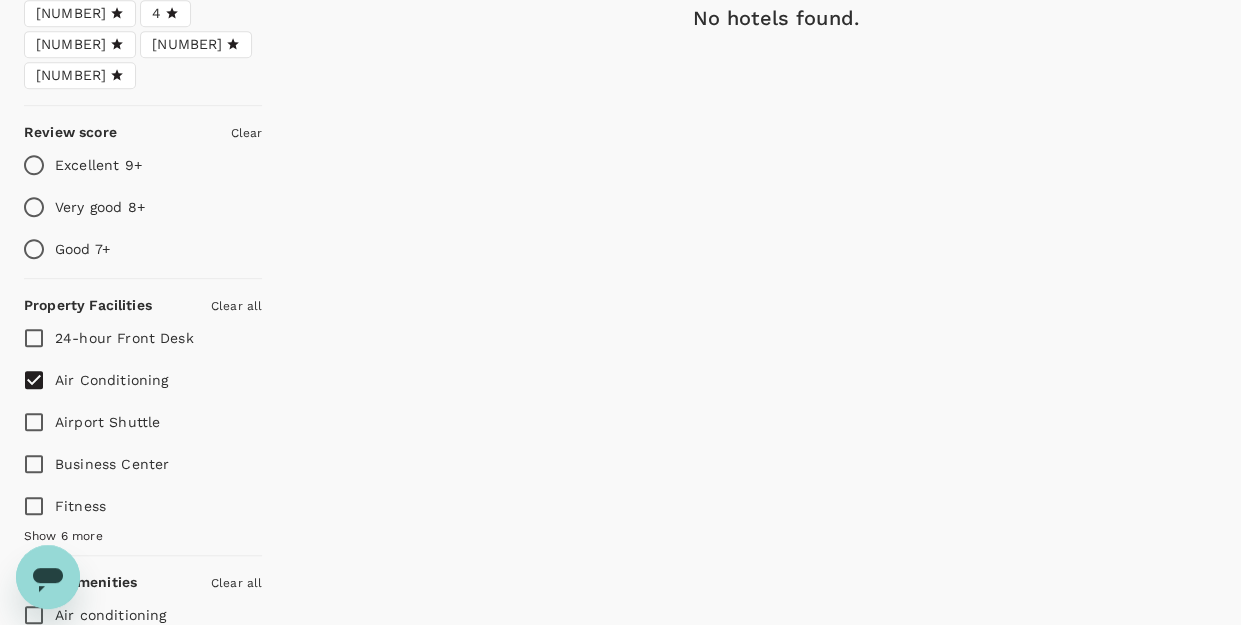 scroll, scrollTop: 492, scrollLeft: 0, axis: vertical 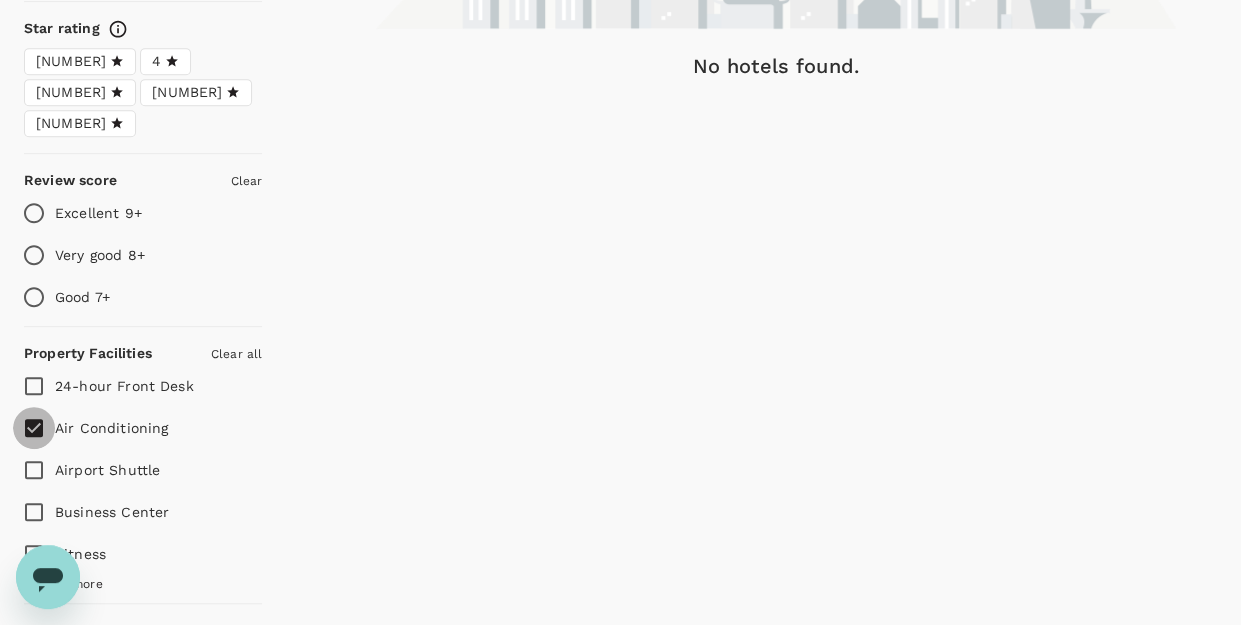 click on "Air Conditioning" at bounding box center [34, 397] 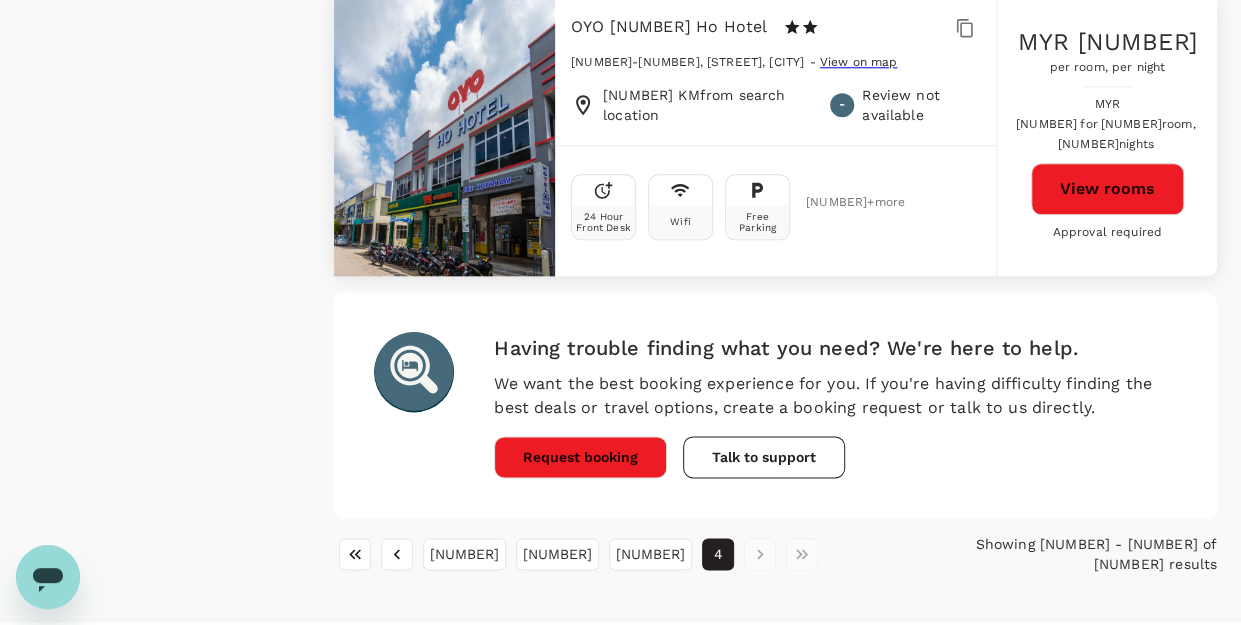 scroll, scrollTop: 4744, scrollLeft: 0, axis: vertical 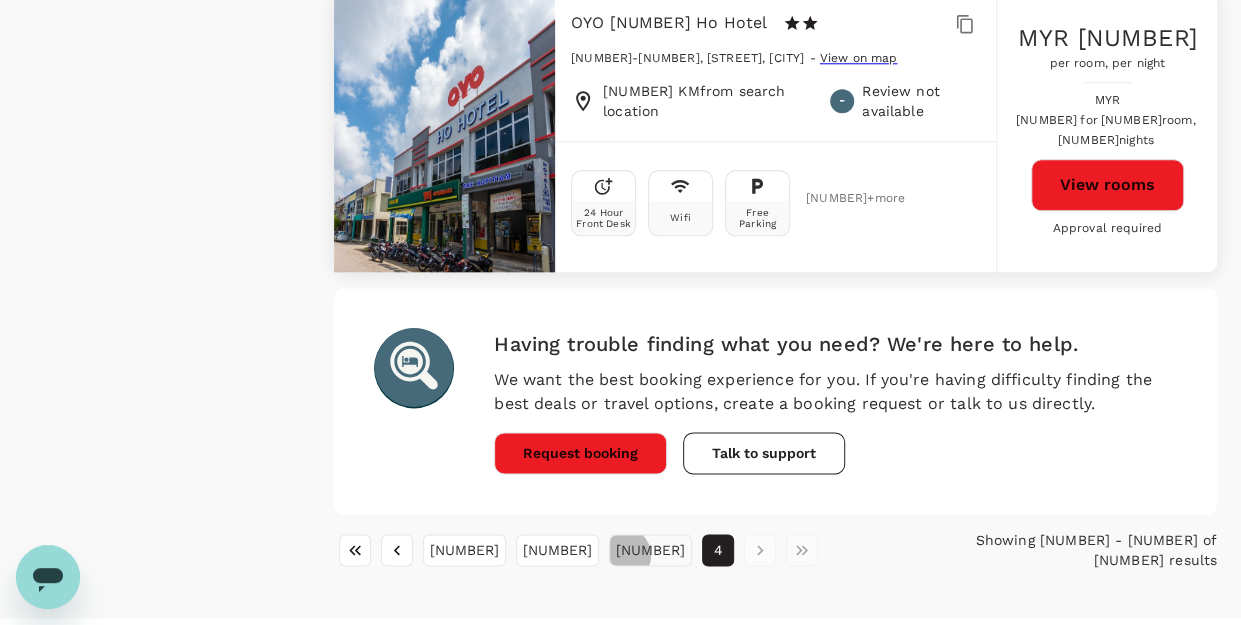 click on "3" at bounding box center (523, 522) 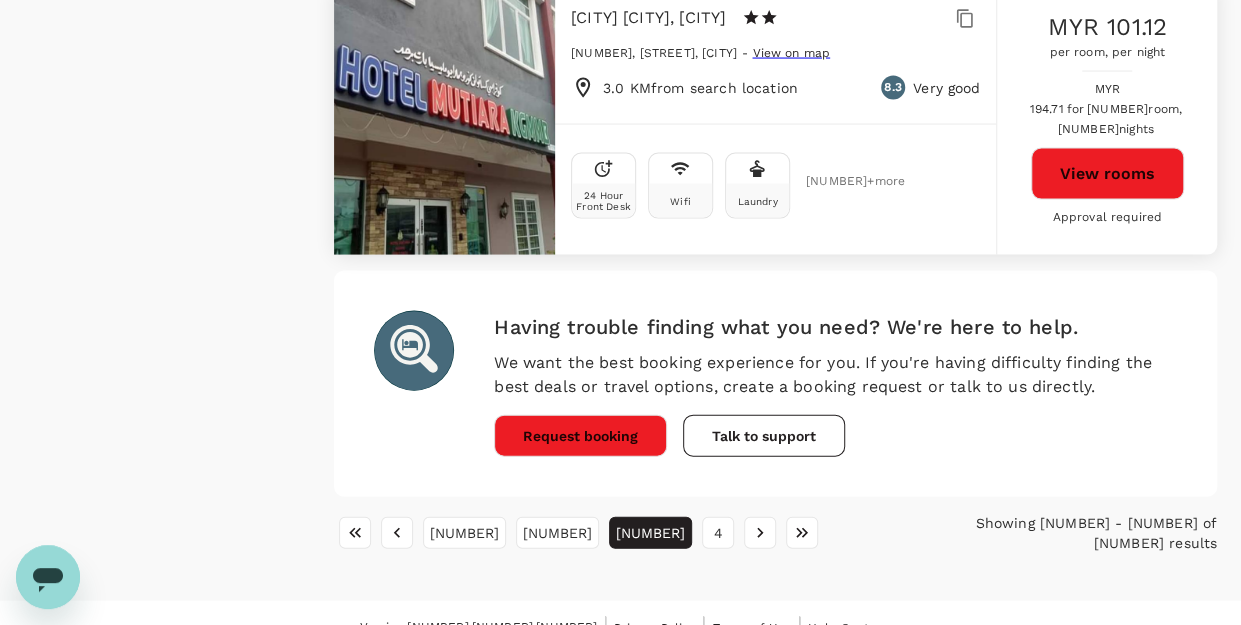 scroll, scrollTop: 5700, scrollLeft: 0, axis: vertical 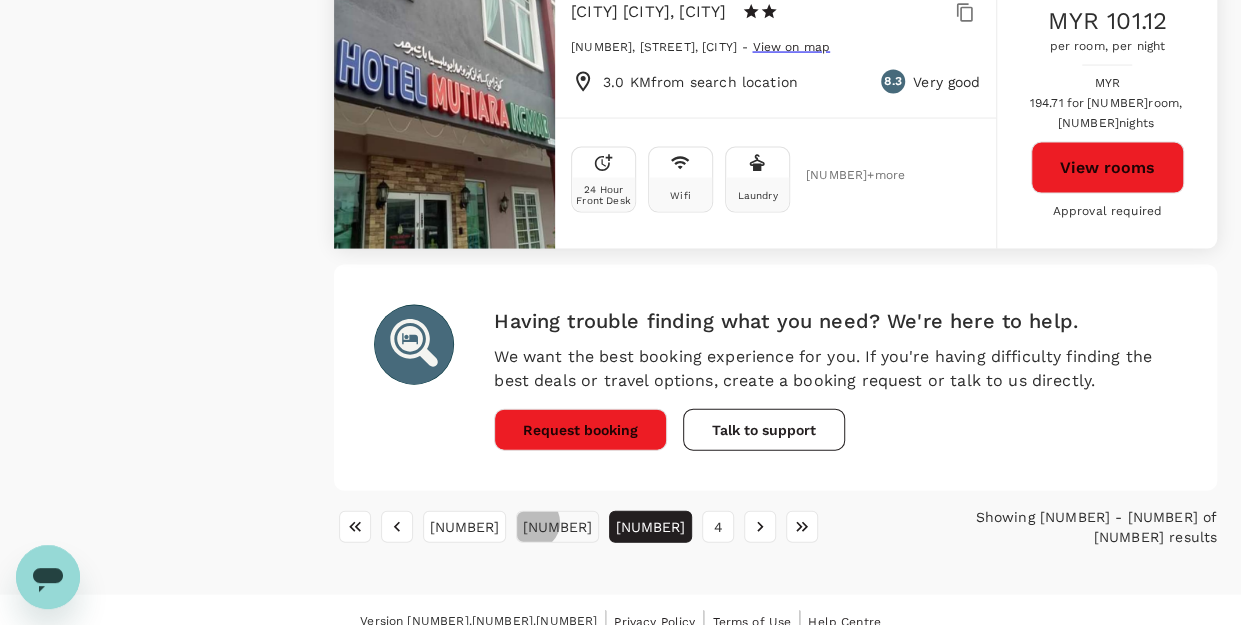 click on "2" at bounding box center [481, 523] 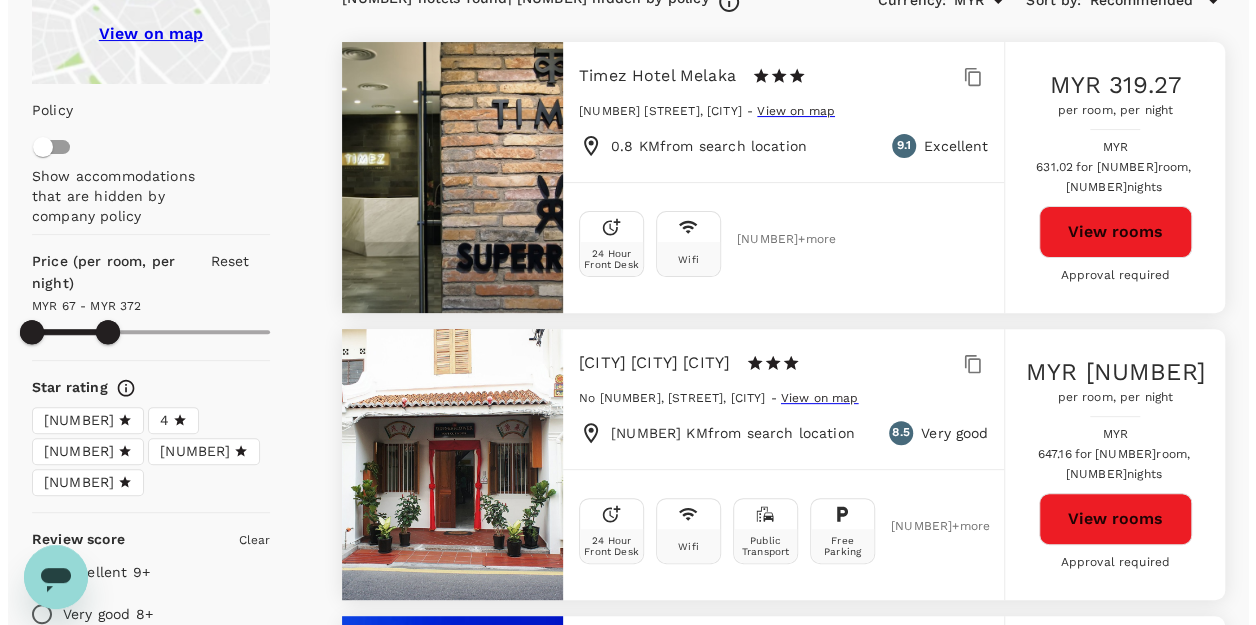 scroll, scrollTop: 200, scrollLeft: 0, axis: vertical 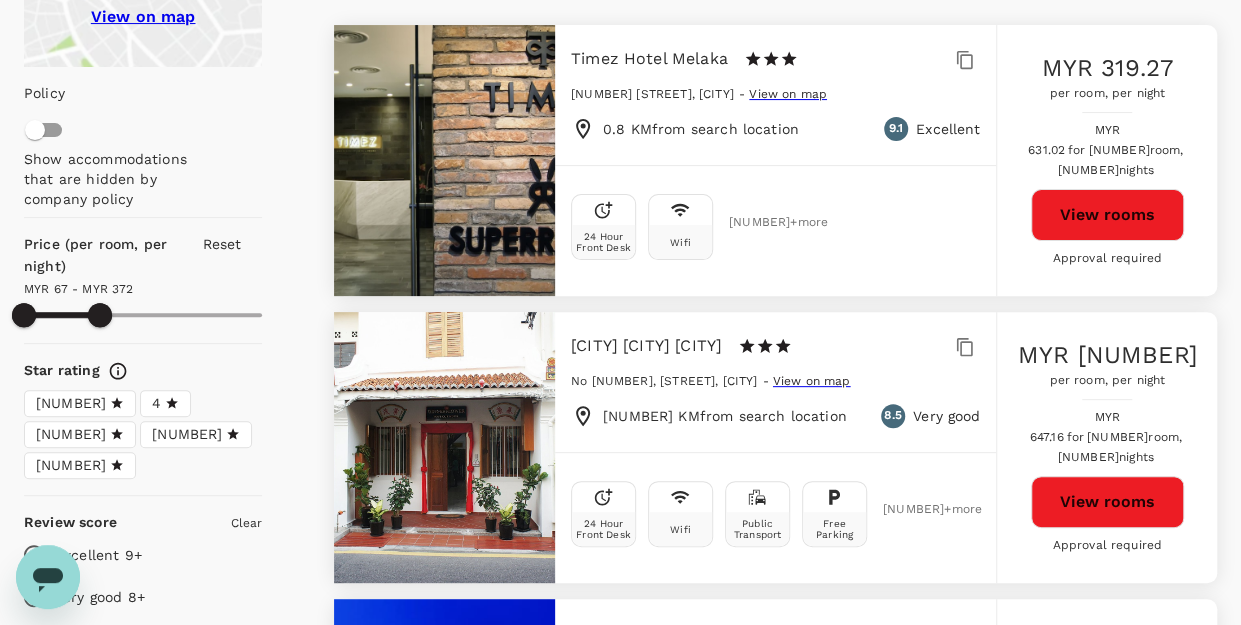 click at bounding box center (444, 160) 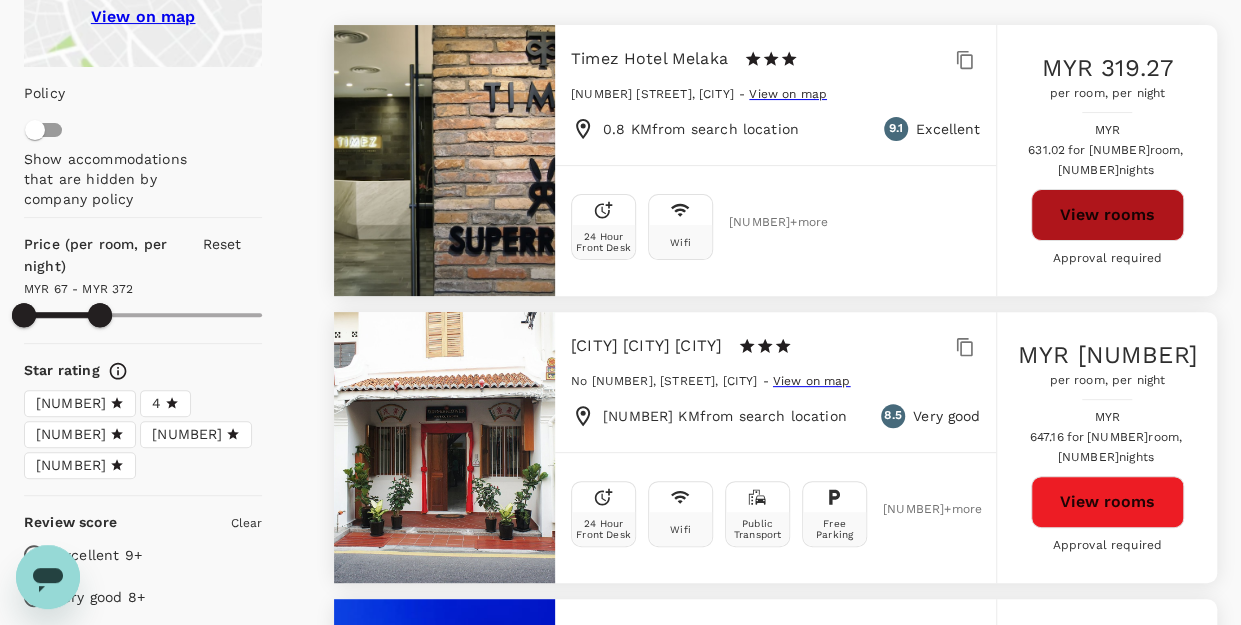 click on "View rooms" at bounding box center [1107, 205] 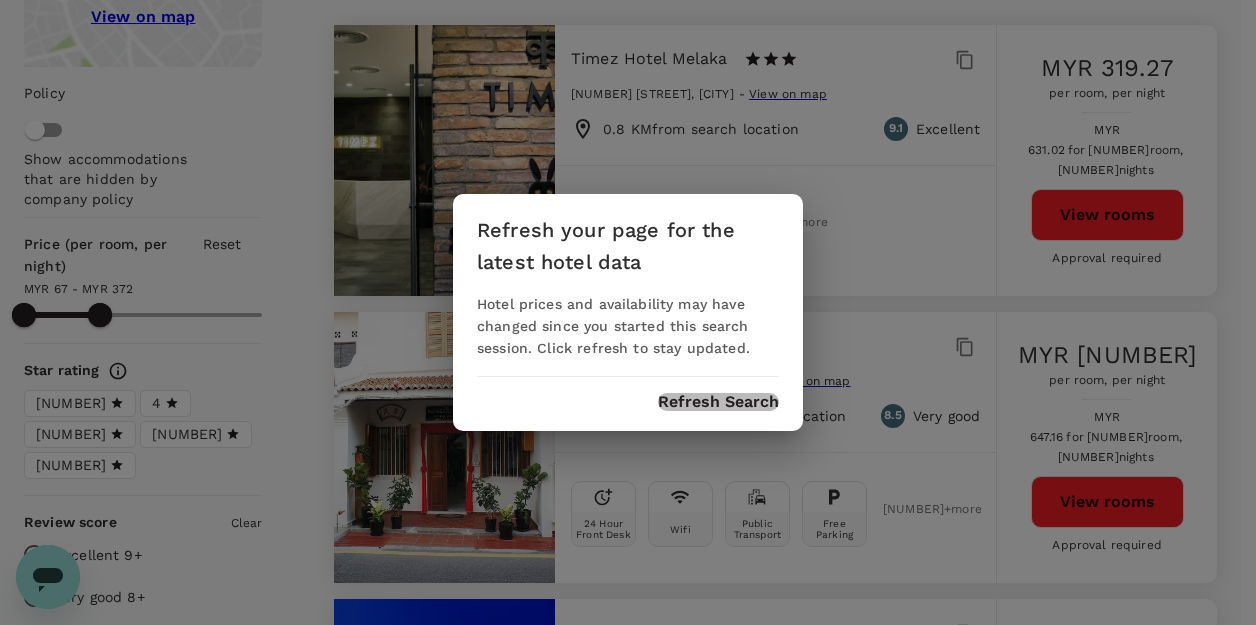 click on "Refresh Search" at bounding box center (718, 402) 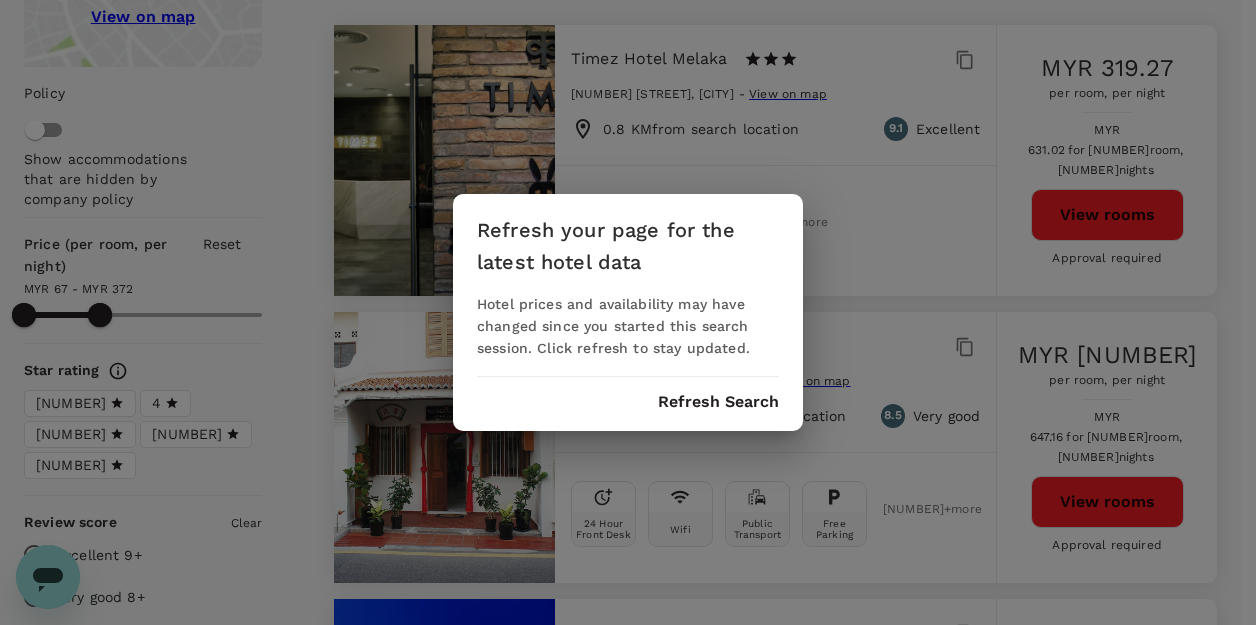 drag, startPoint x: 685, startPoint y: 403, endPoint x: 703, endPoint y: 393, distance: 20.59126 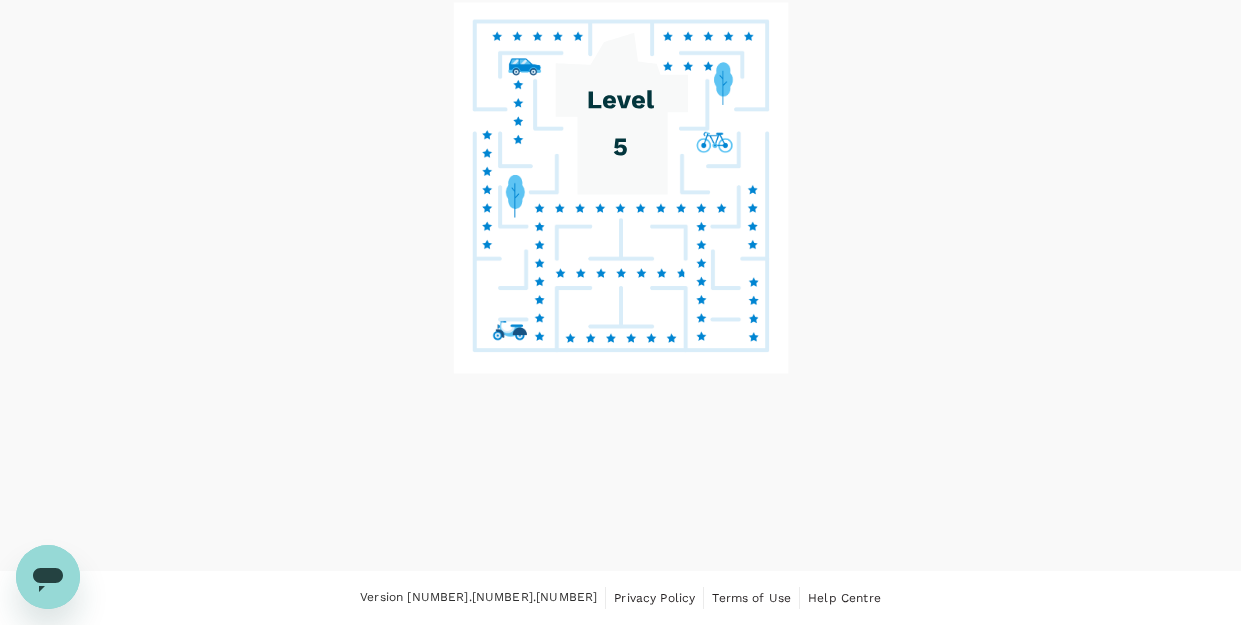 scroll, scrollTop: 55, scrollLeft: 0, axis: vertical 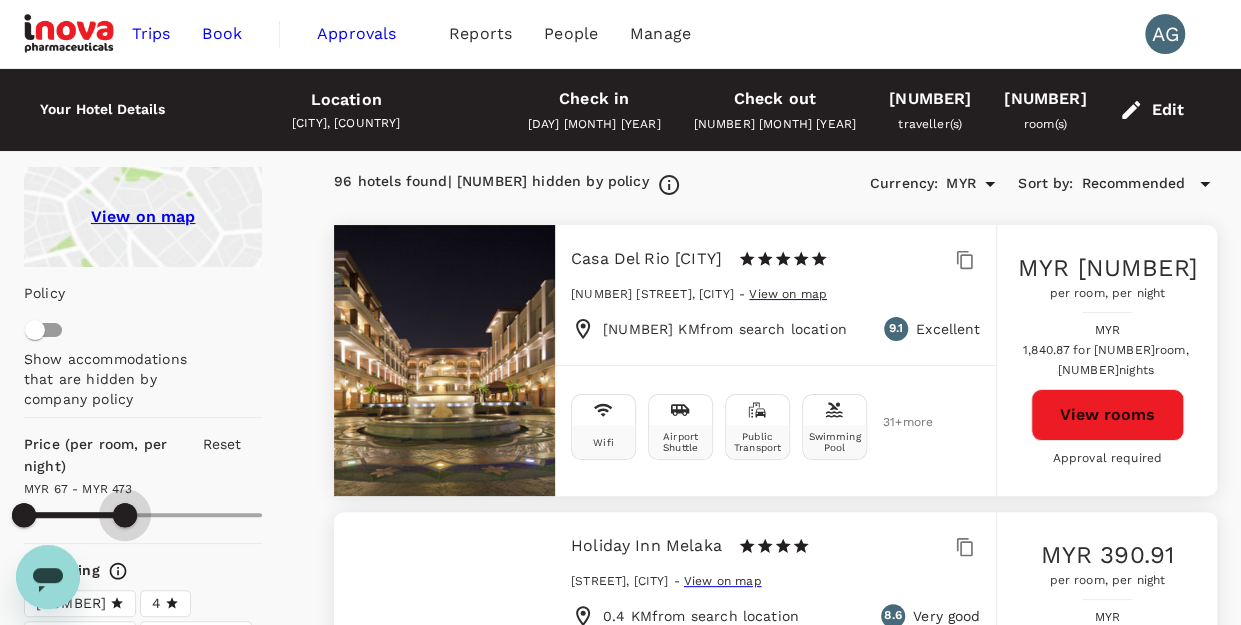 drag, startPoint x: 213, startPoint y: 495, endPoint x: 124, endPoint y: 485, distance: 89.560036 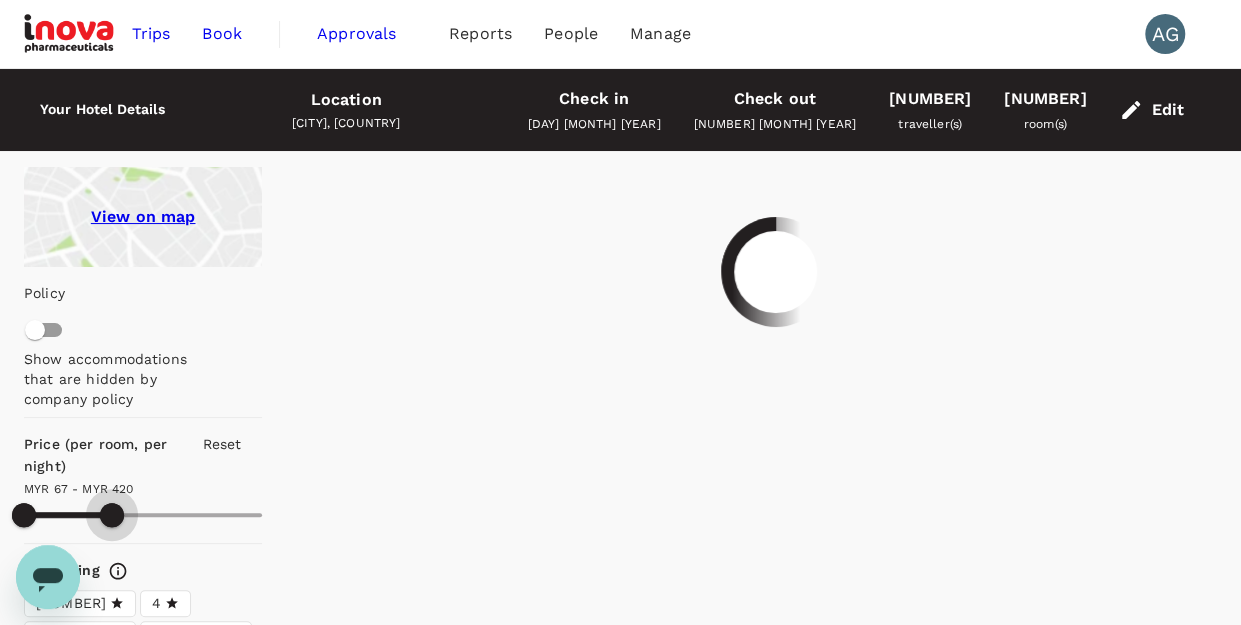 drag, startPoint x: 132, startPoint y: 513, endPoint x: 112, endPoint y: 513, distance: 20 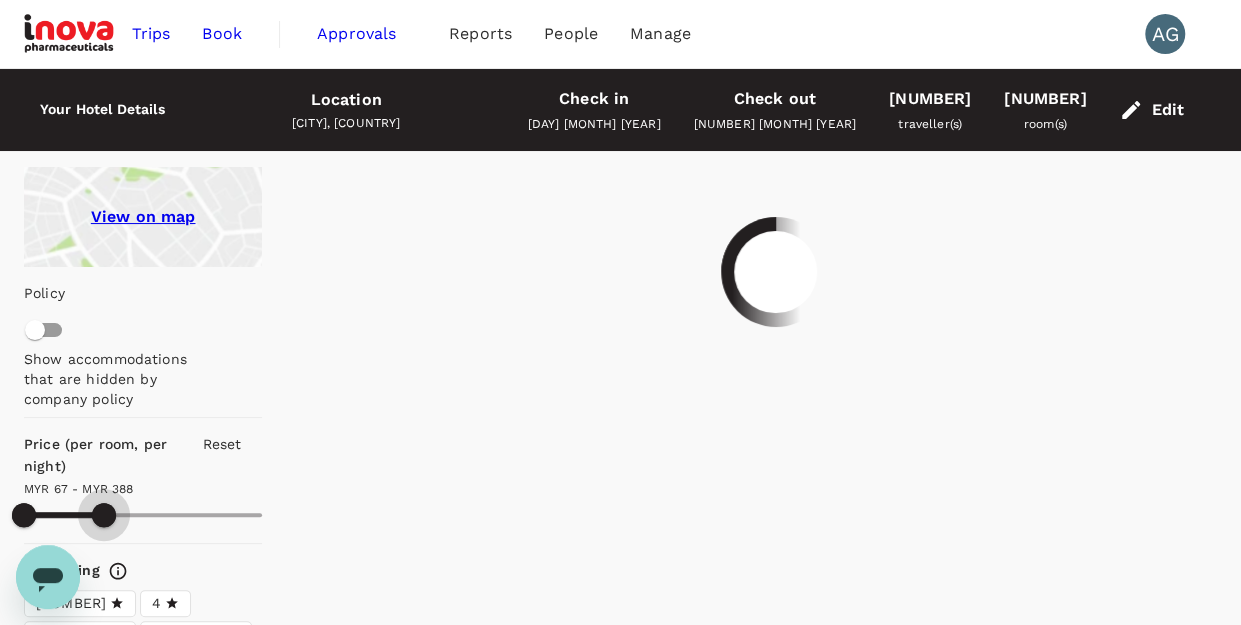 click at bounding box center [104, 515] 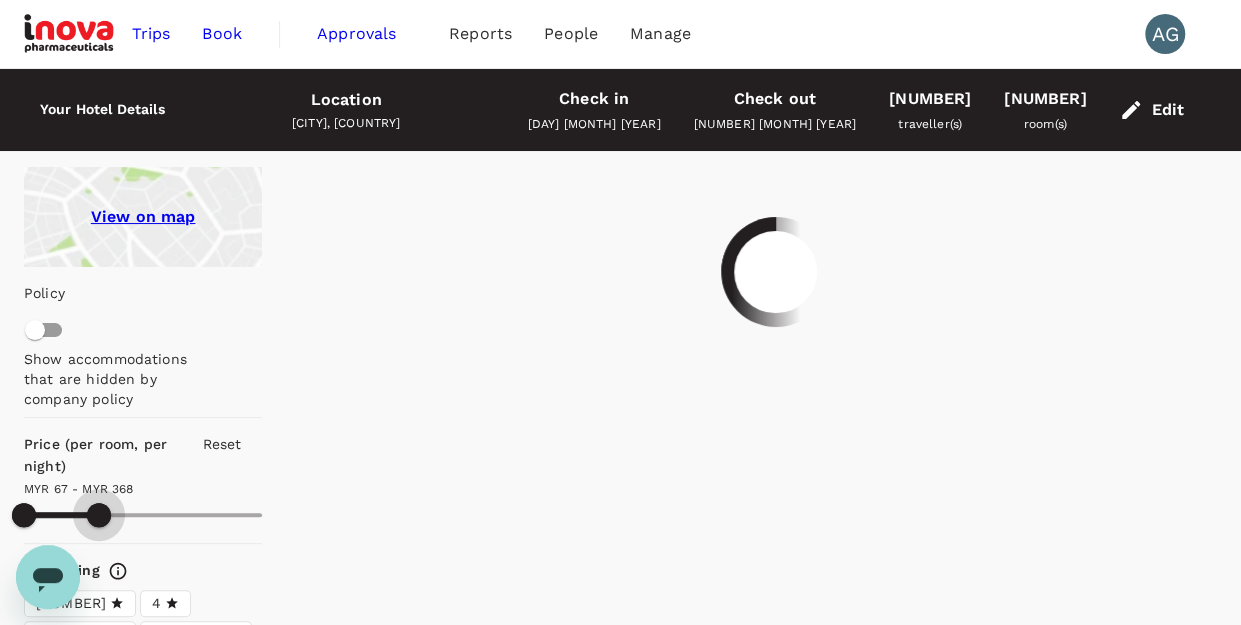 click at bounding box center [99, 515] 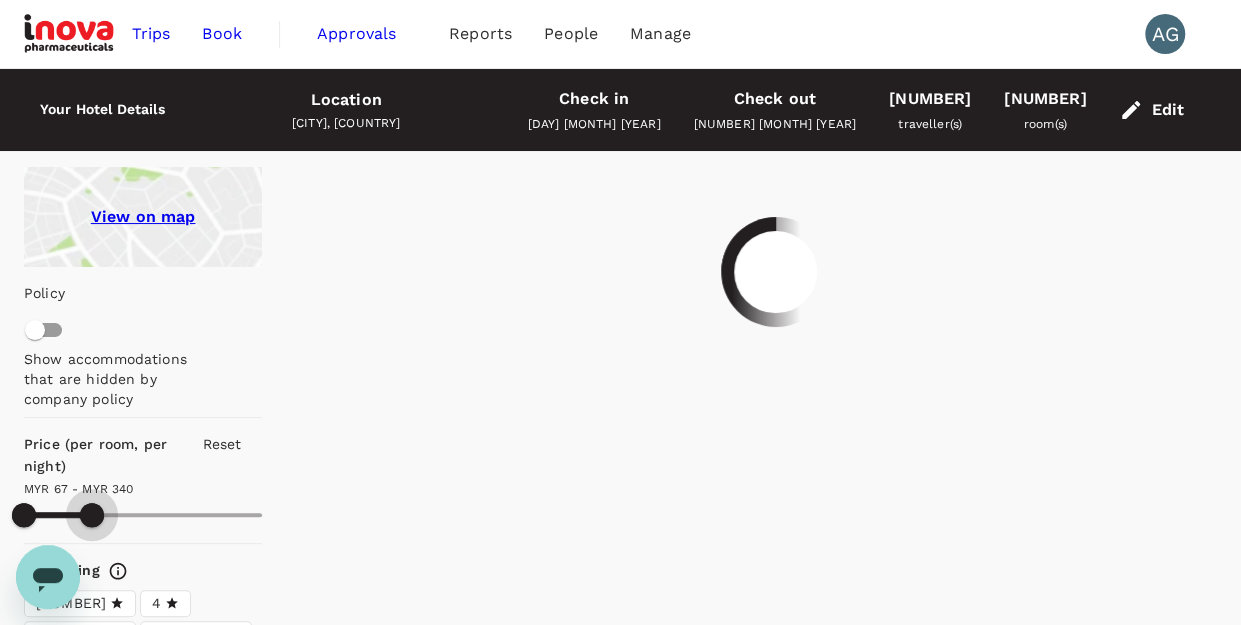 click at bounding box center [92, 515] 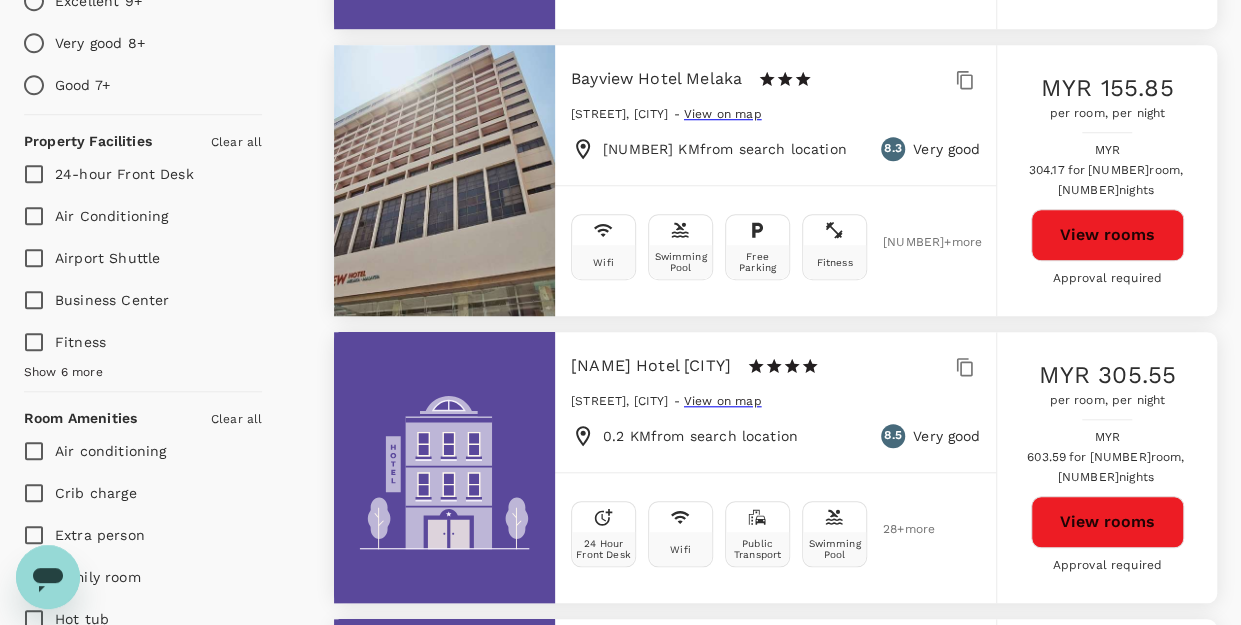 scroll, scrollTop: 800, scrollLeft: 0, axis: vertical 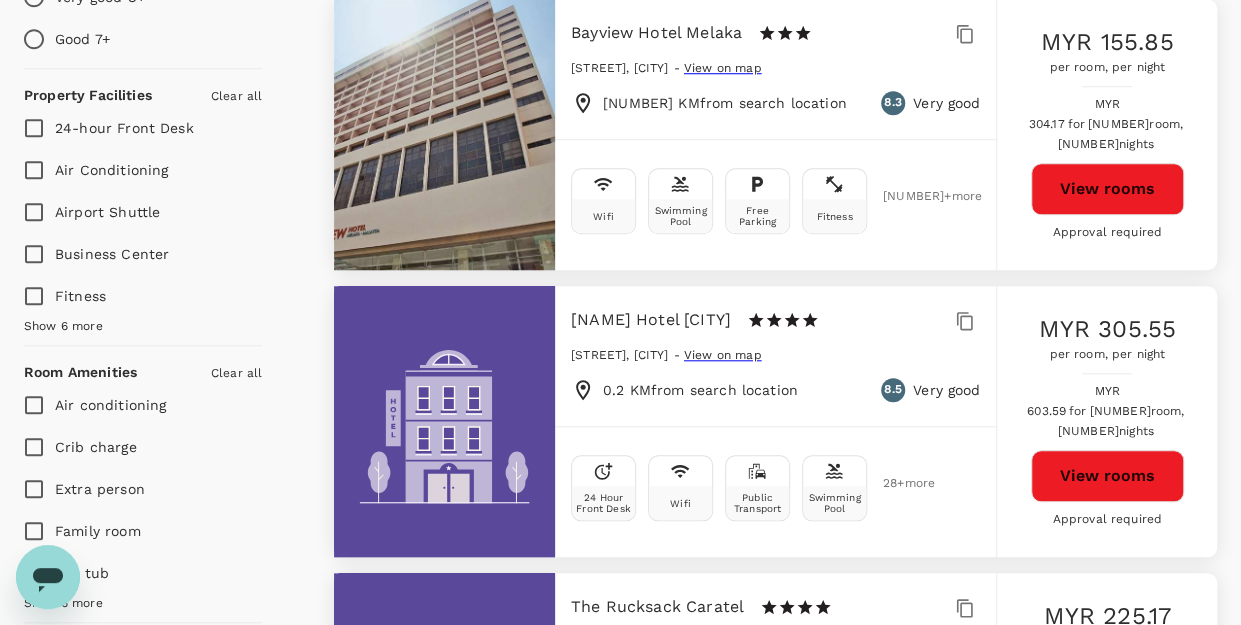 click on "View rooms" at bounding box center (1107, 466) 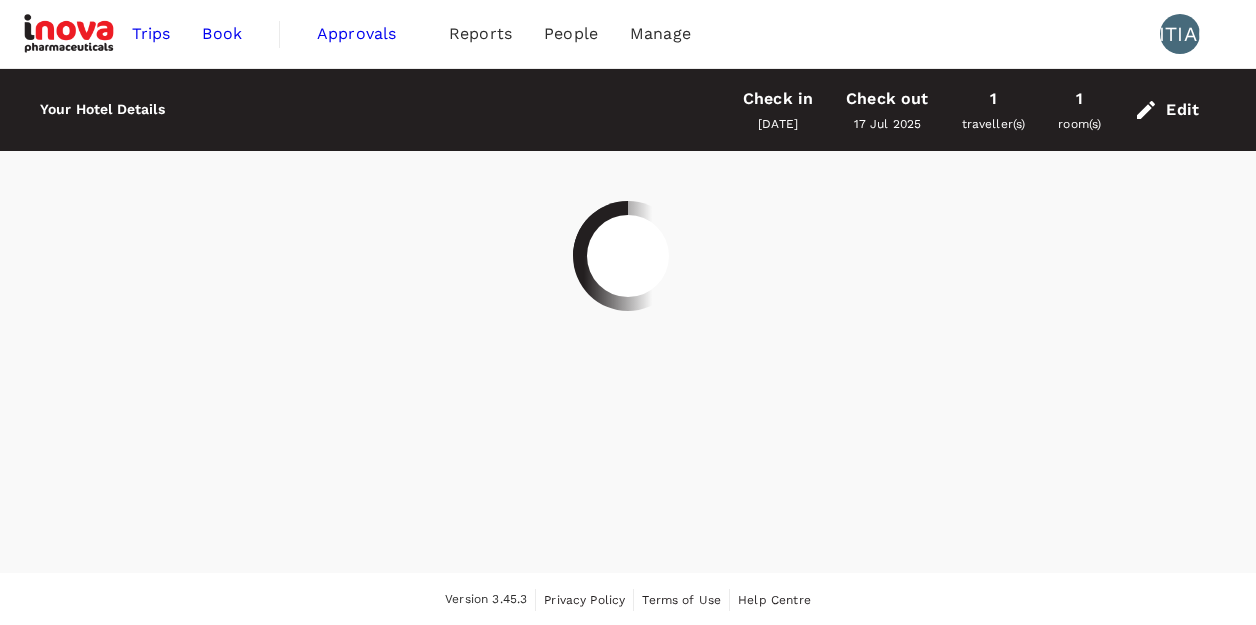 scroll, scrollTop: 0, scrollLeft: 0, axis: both 